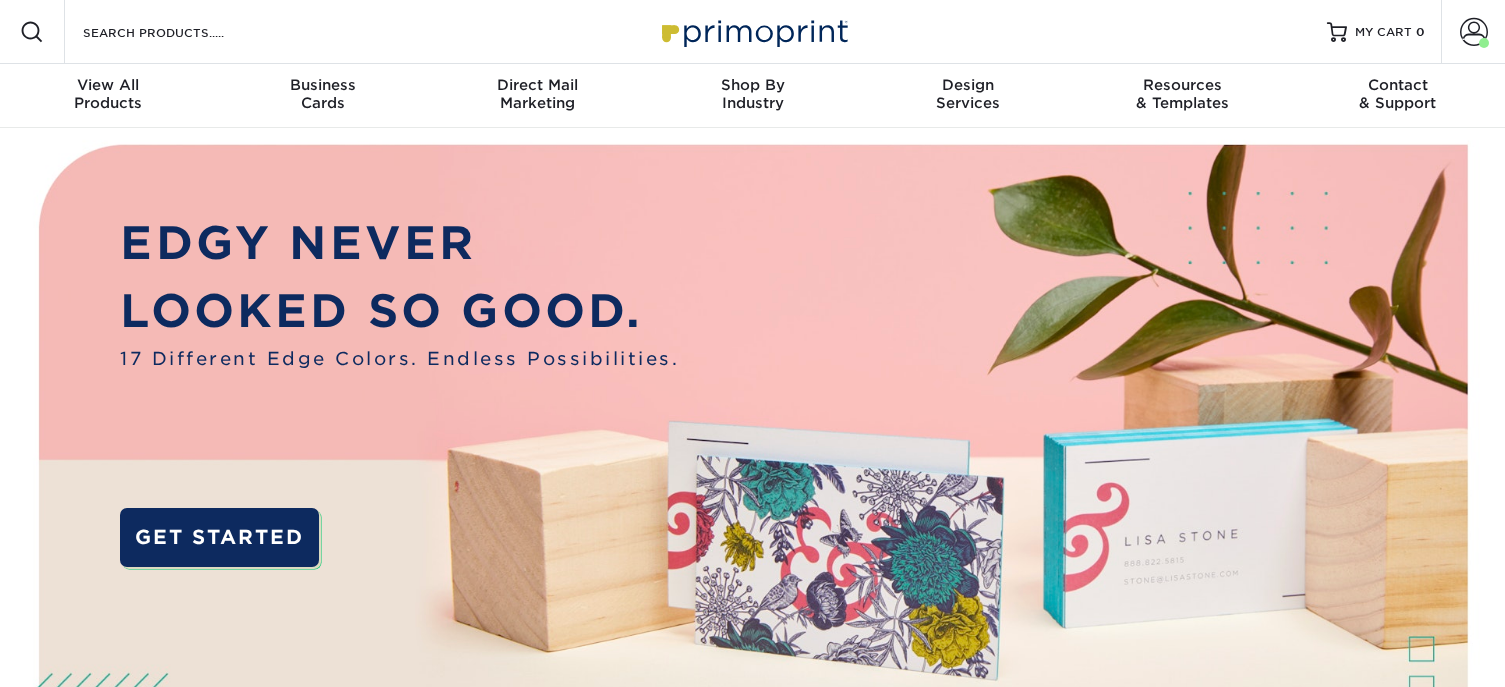 scroll, scrollTop: 0, scrollLeft: 0, axis: both 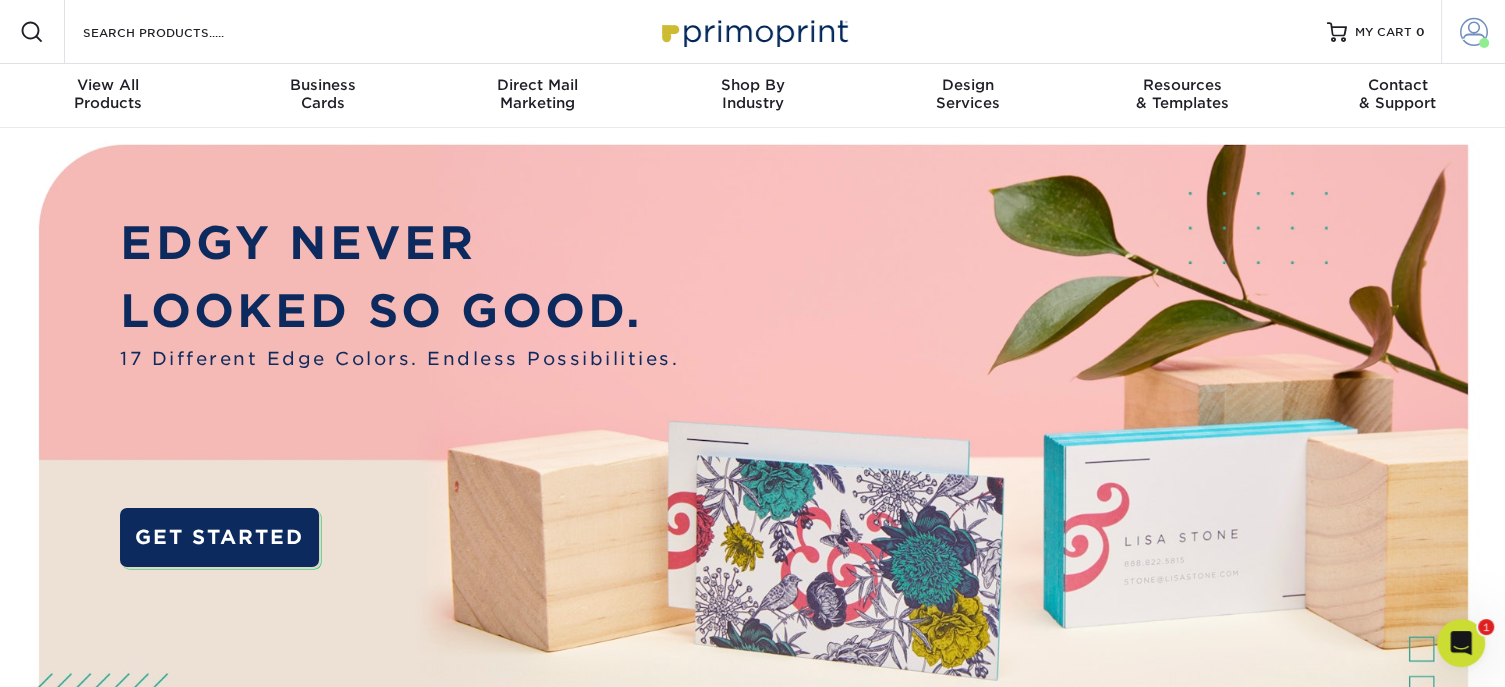 click at bounding box center (1474, 32) 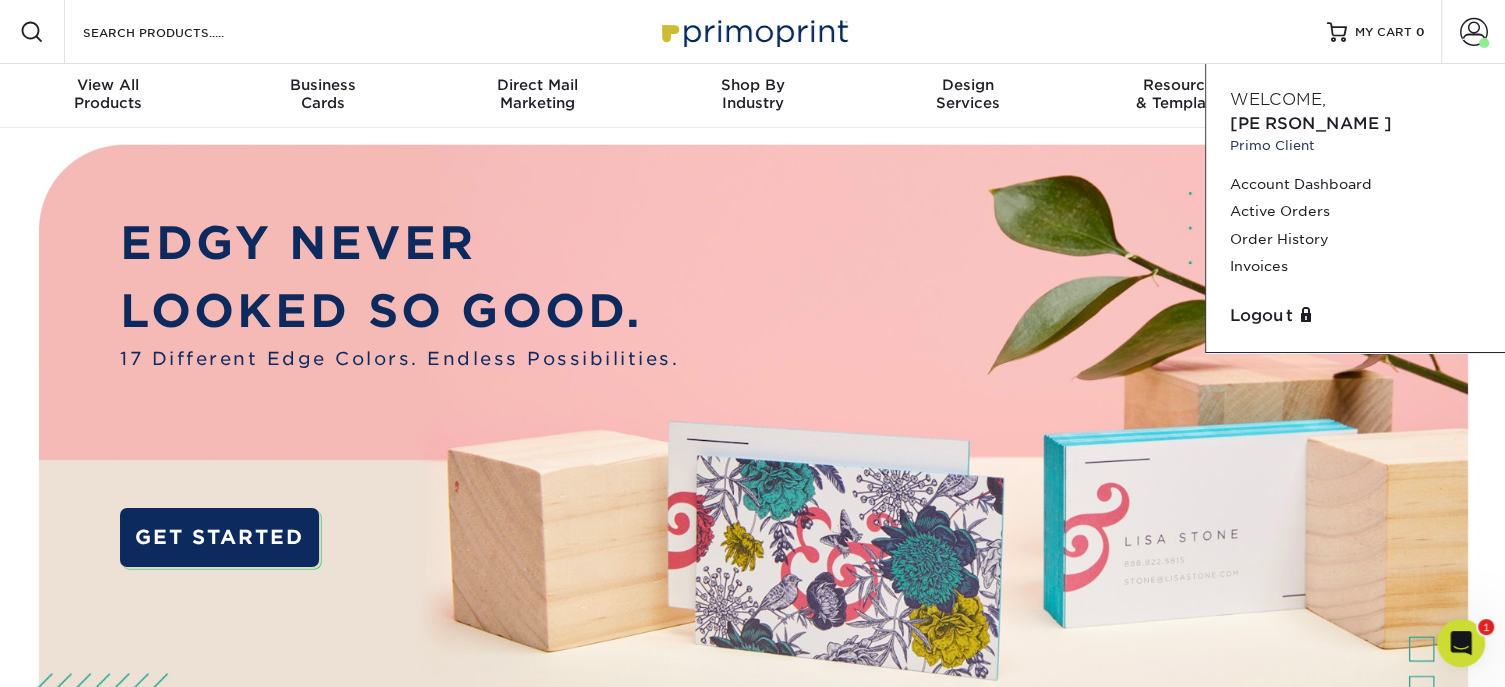 click at bounding box center [753, 500] 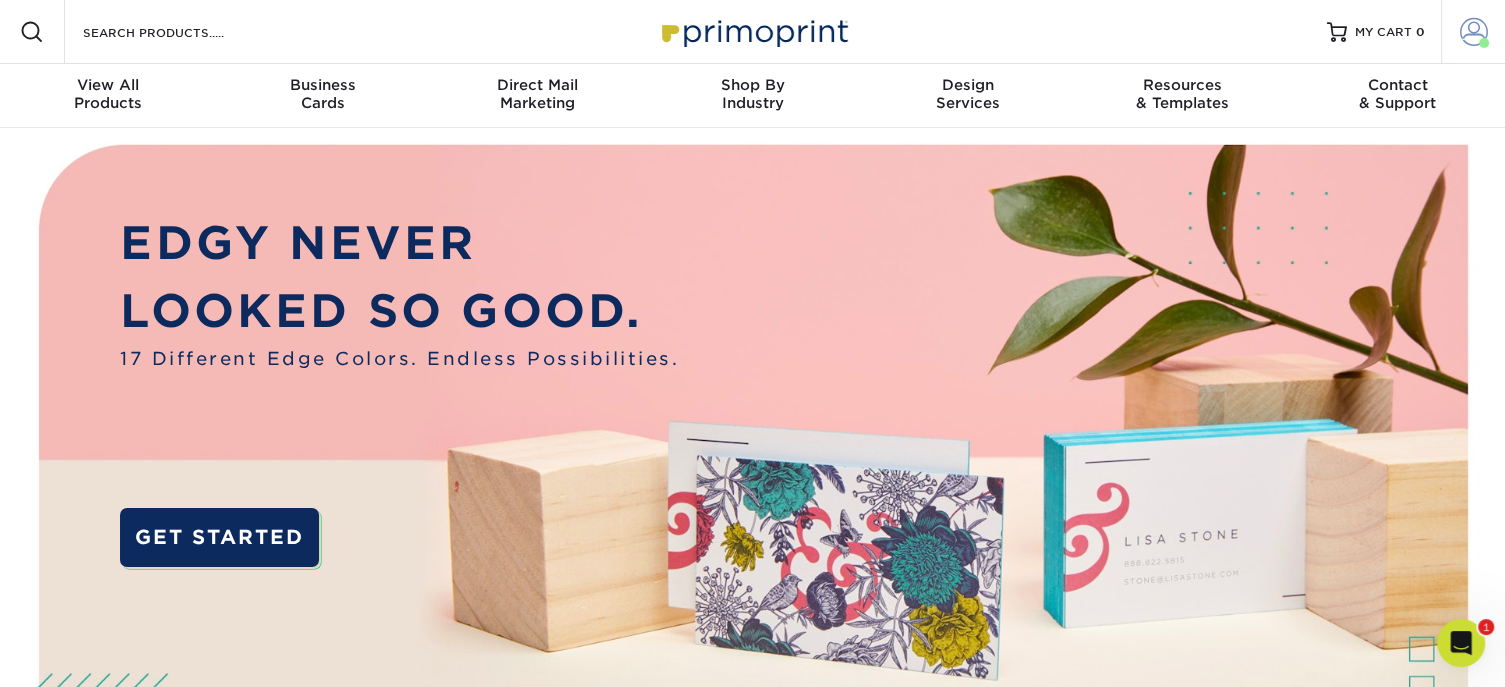 click at bounding box center [1474, 32] 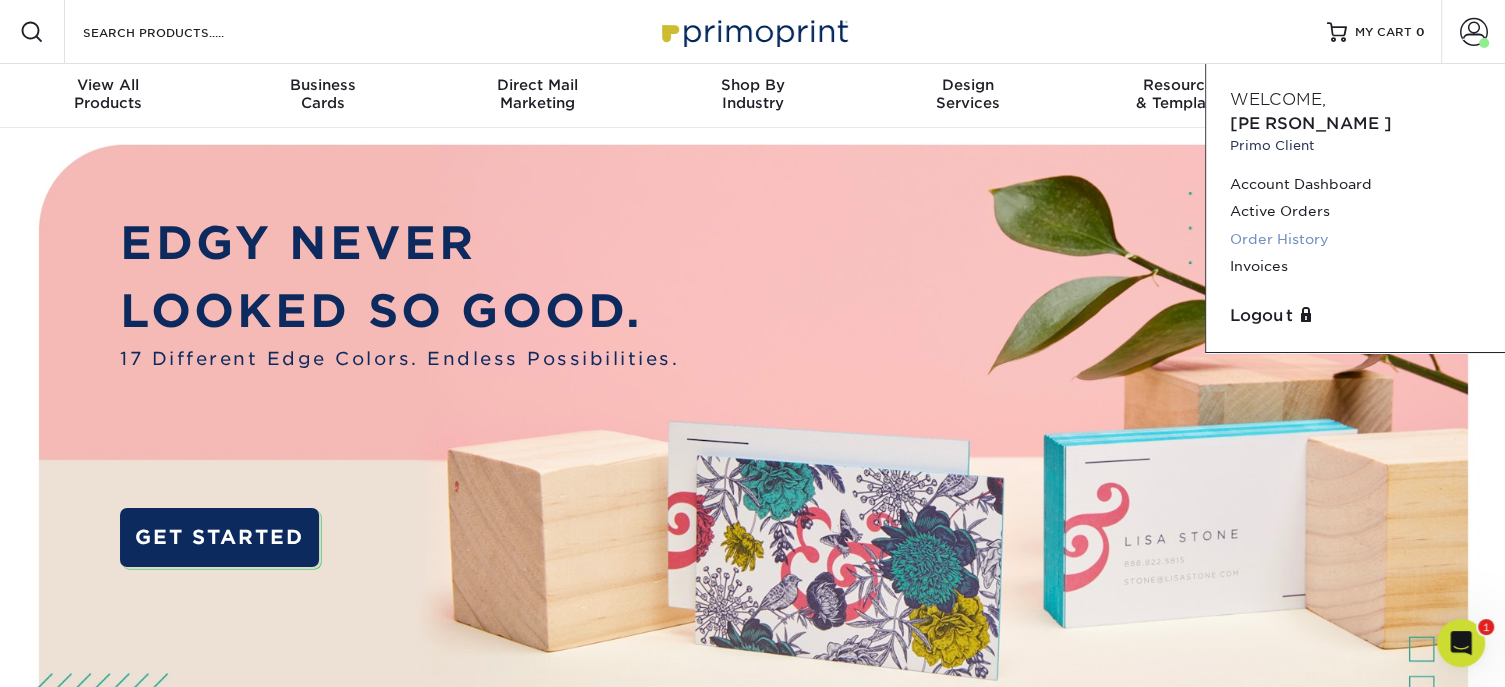 click on "Order History" at bounding box center (1355, 239) 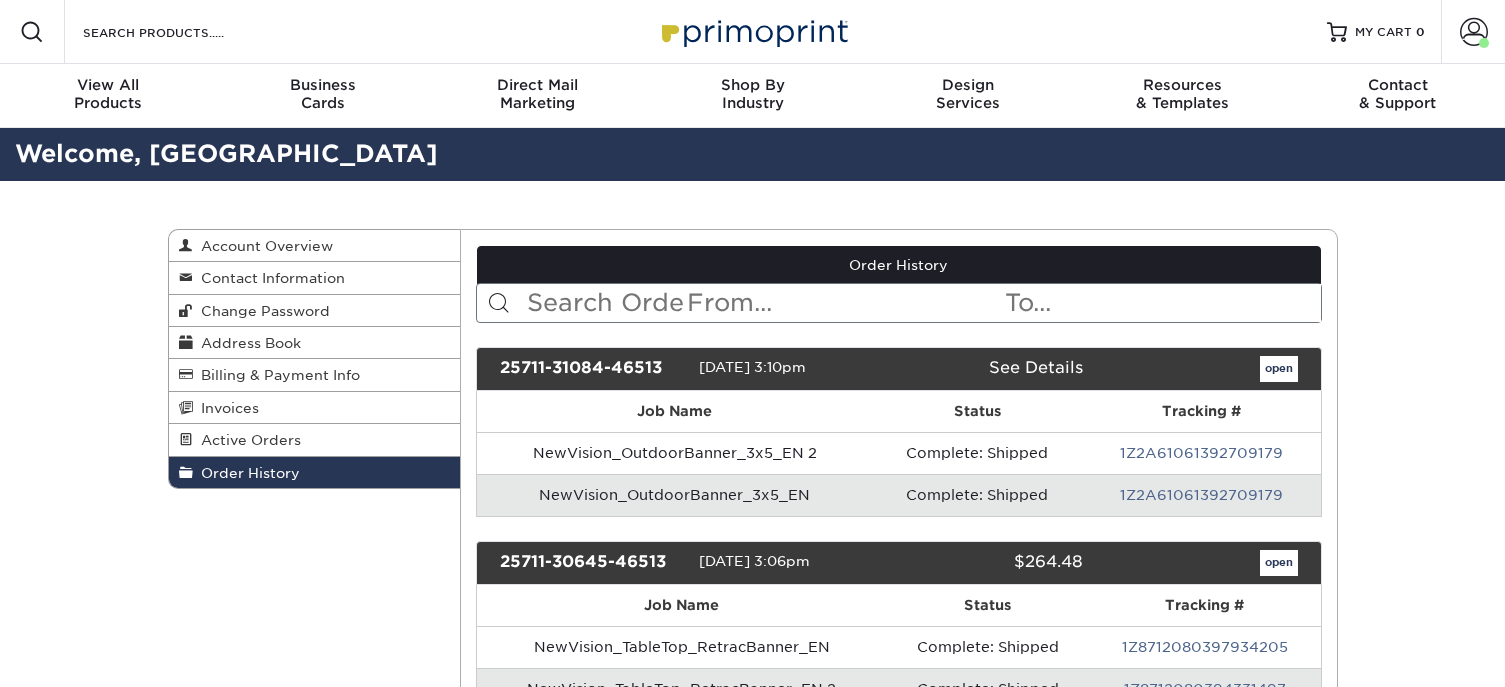scroll, scrollTop: 0, scrollLeft: 0, axis: both 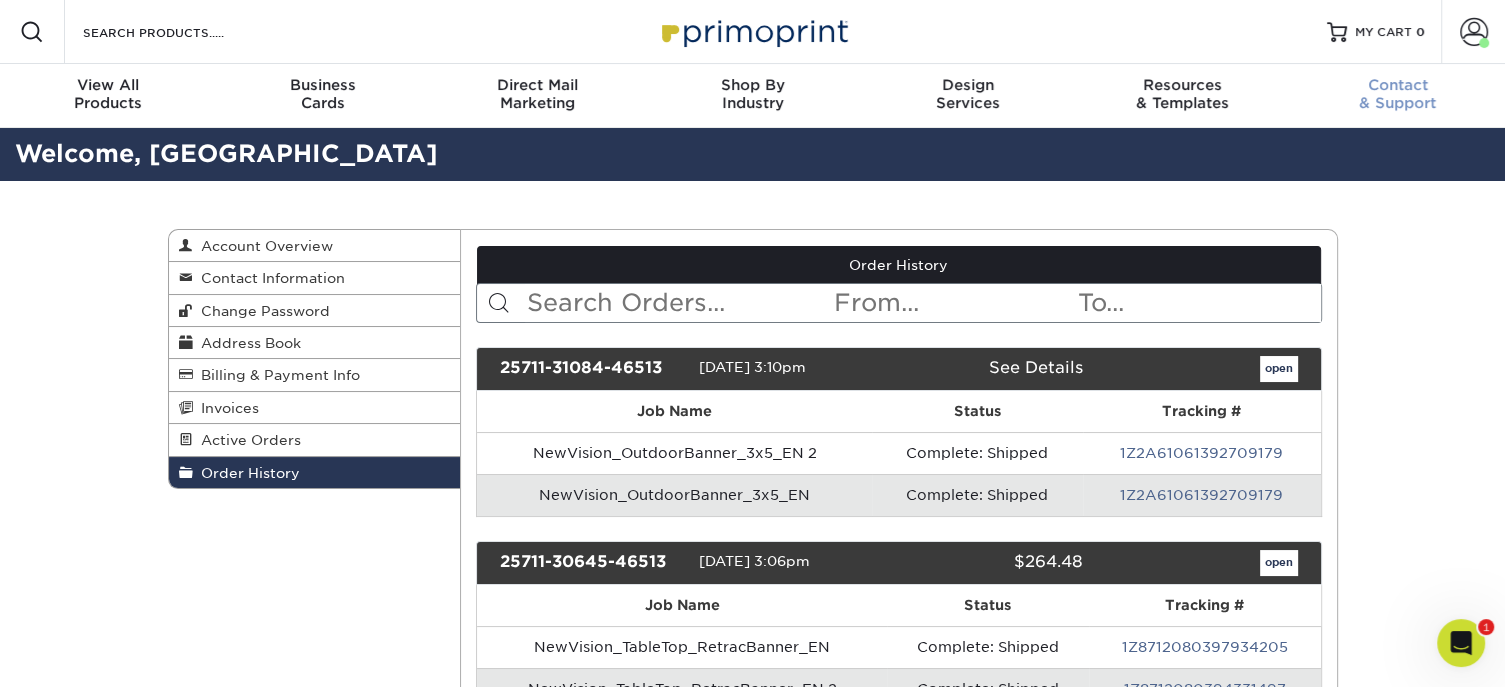 click on "Contact" at bounding box center (1397, 85) 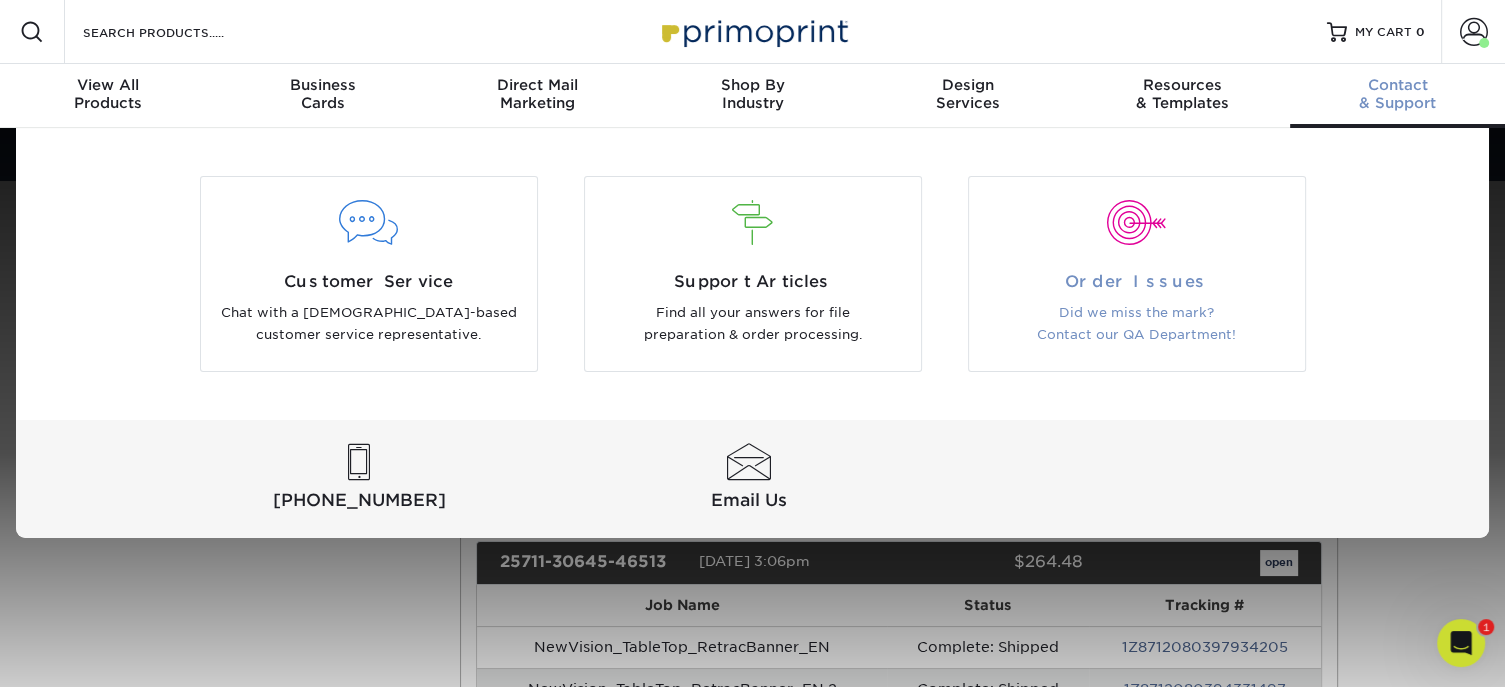 click on "Order Issues
Did we miss the mark? Contact our QA Department!" at bounding box center [1137, 274] 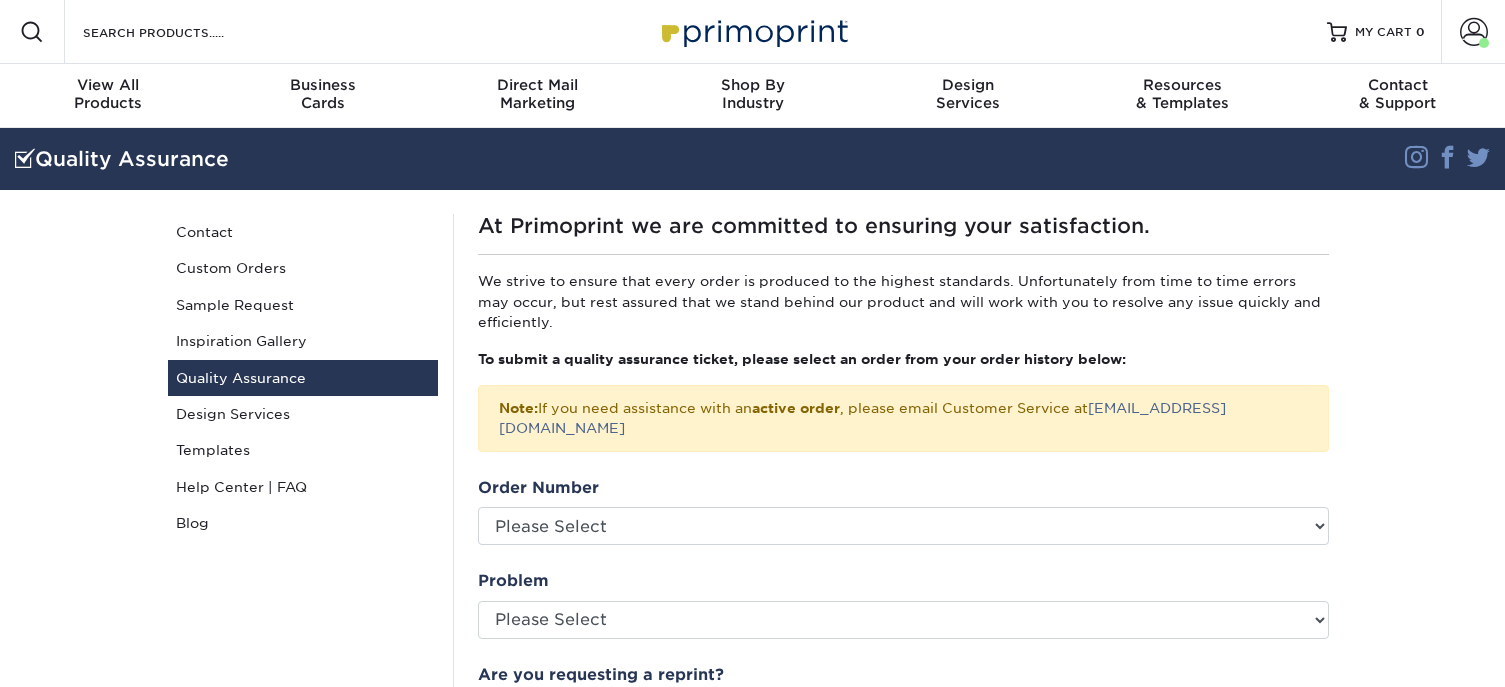 scroll, scrollTop: 0, scrollLeft: 0, axis: both 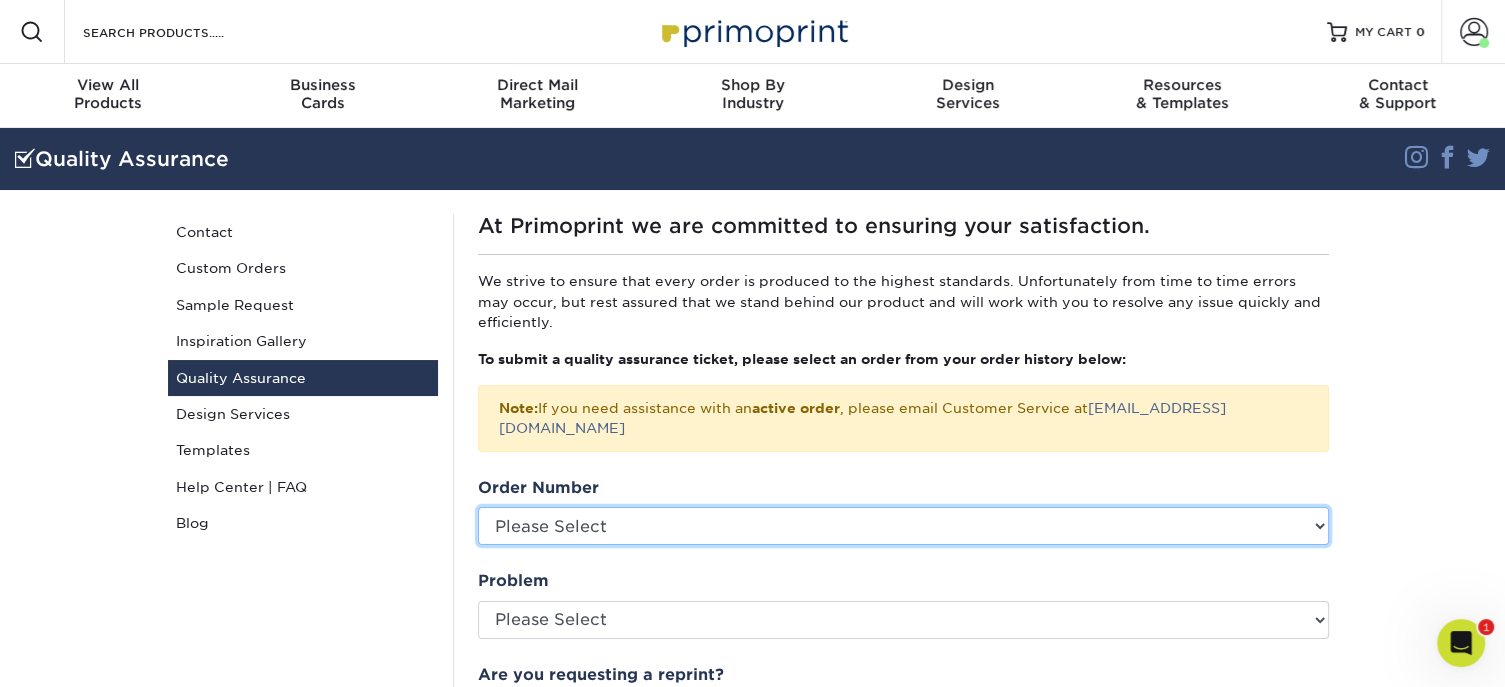 click on "Please Select
P2181139
P2180911
P2178745
P2178716
P2176045
P2172872
P2171797
P2169901
P2168241
P2166990 P2164242 P2162202" at bounding box center (903, 526) 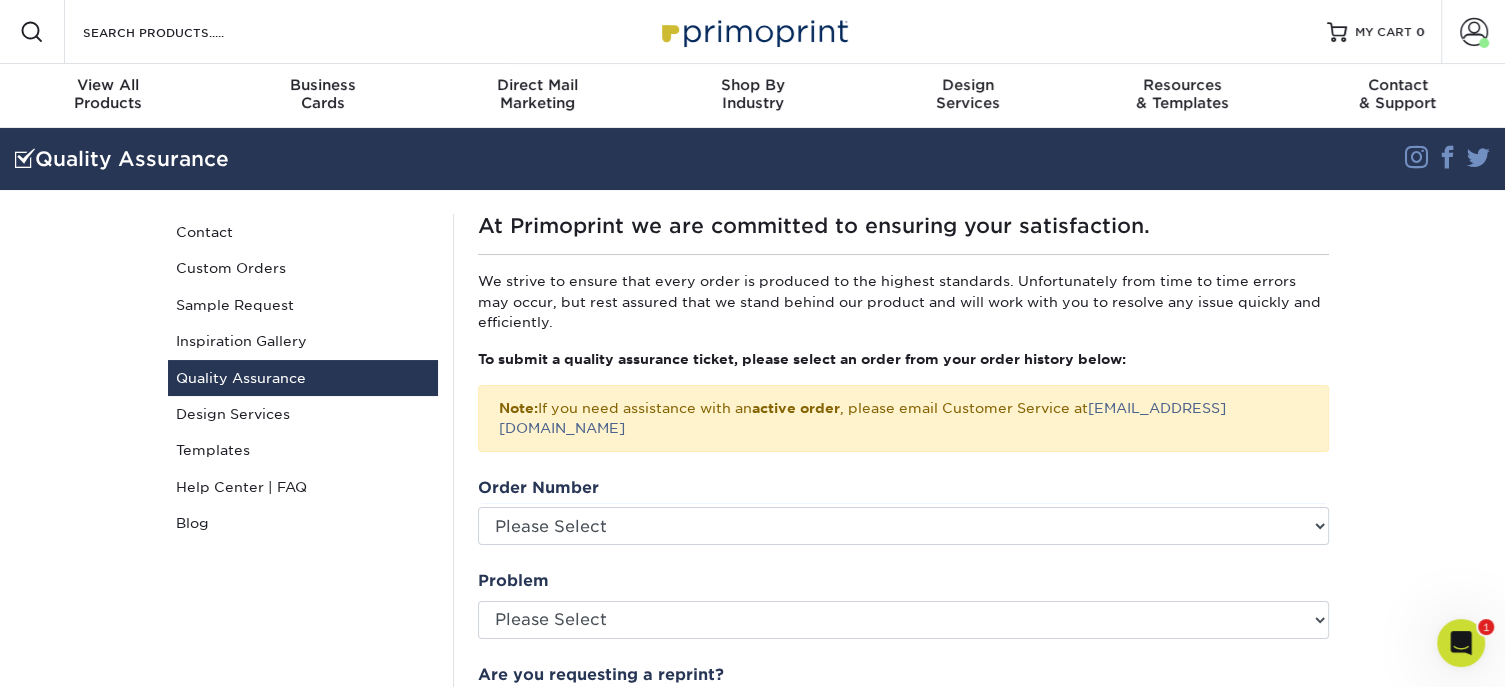 drag, startPoint x: 648, startPoint y: 507, endPoint x: 876, endPoint y: 550, distance: 232.0194 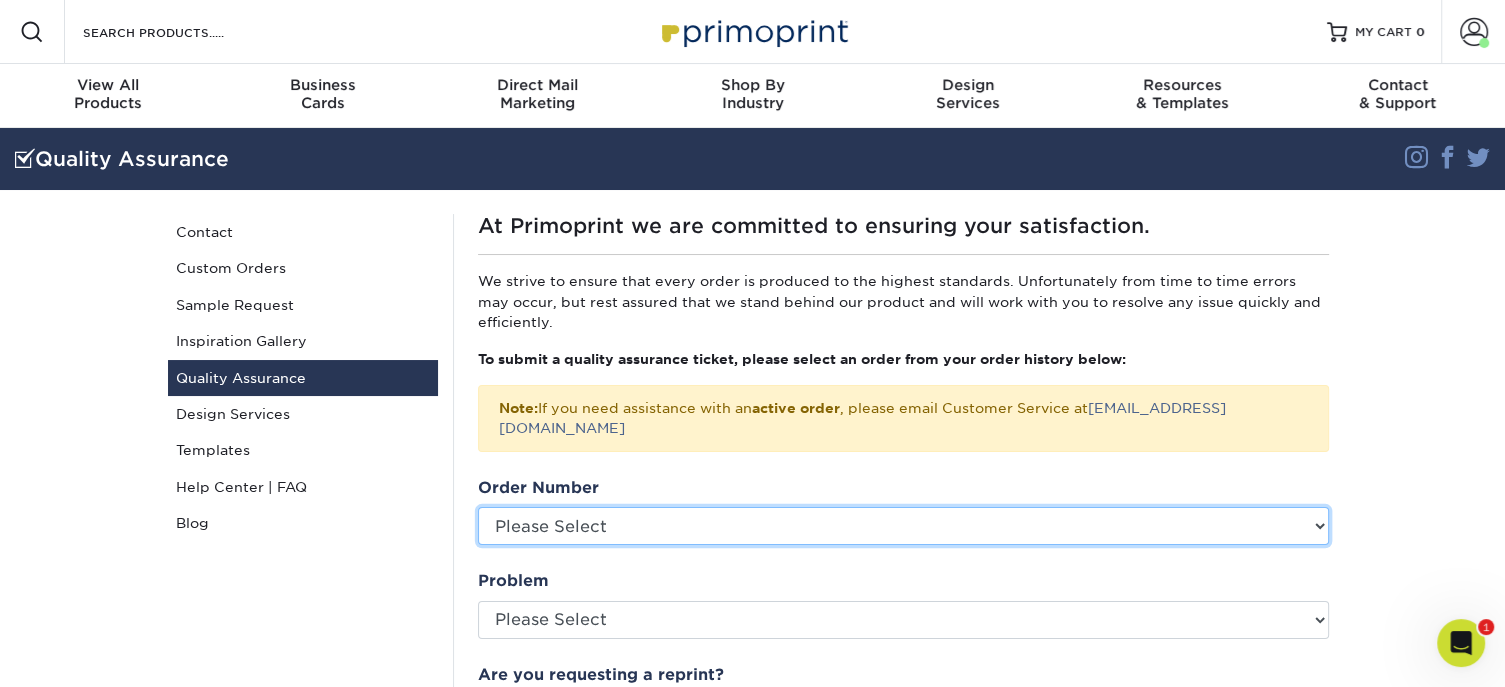 click on "Please Select
P2181139
P2180911
P2178745
P2178716
P2176045
P2172872
P2171797
P2169901
P2168241
P2166990 P2164242 P2162202" at bounding box center [903, 526] 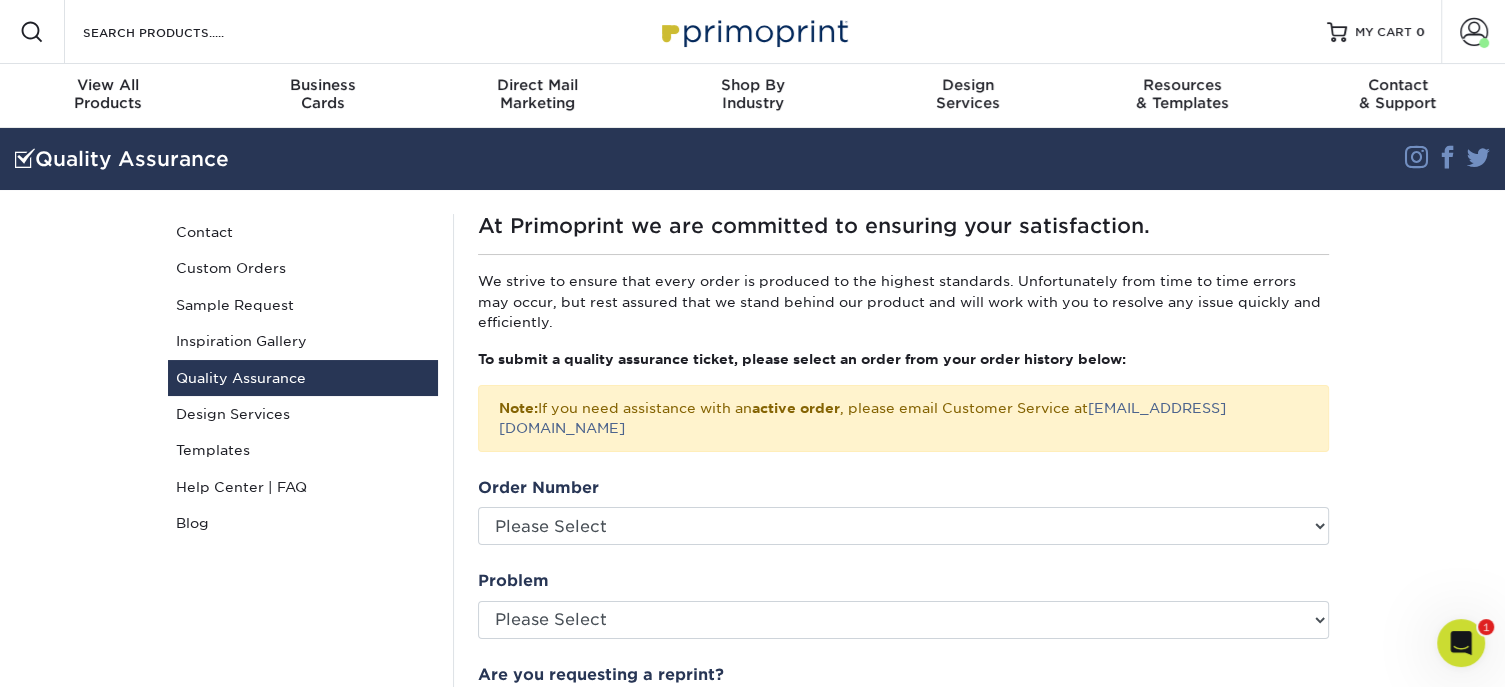 click on "Quality Assurance
Instagram
Facebook
Twitter
Quality Assurance
Contact
Custom Orders
Sample Request
Inspiration Gallery
Quality Assurance
Design Services
Templates
Help Center | FAQ
Blog
At Primoprint we are committed to ensuring your satisfaction.
We strive to ensure that every order is produced to the highest standards. Unfortunately from time to time errors may occur, but rest assured that we stand behind our product and will work with you to resolve any issue quickly and efficiently.
Note:" at bounding box center [752, 711] 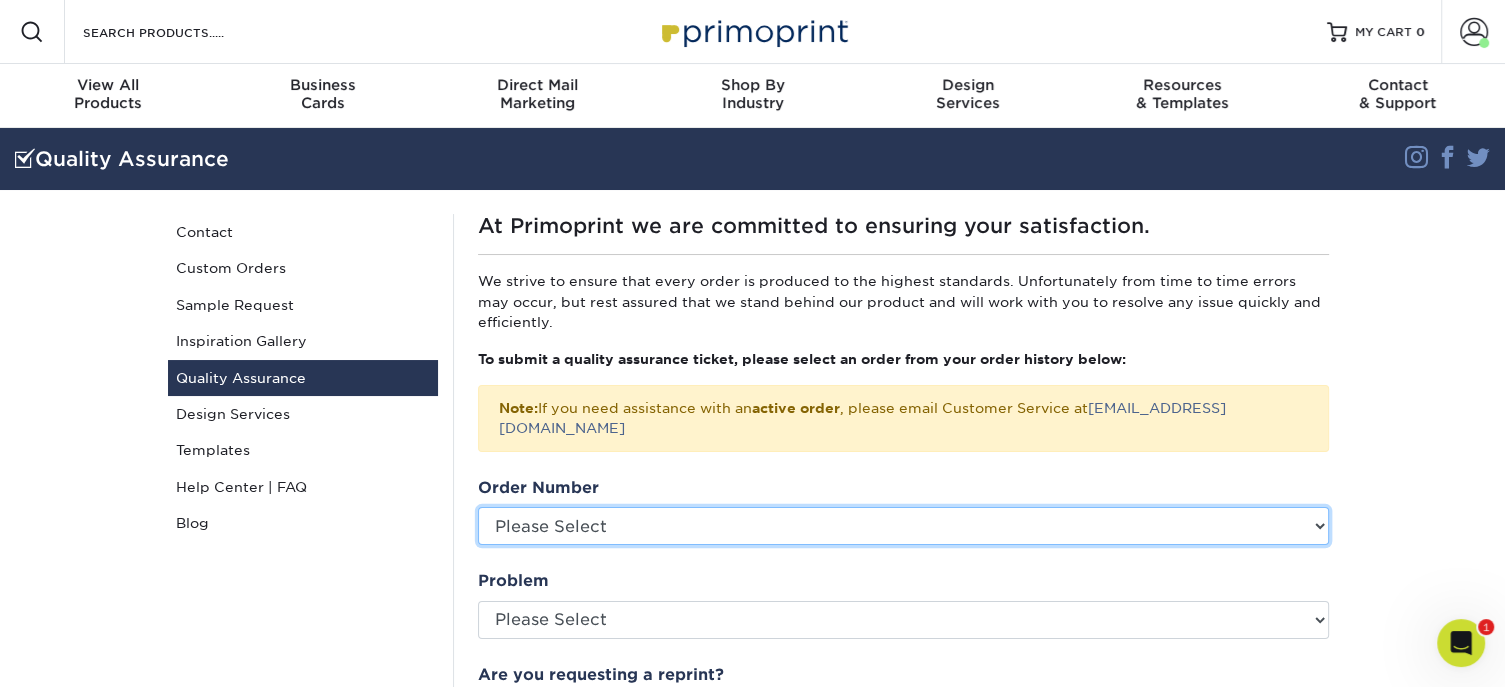 click on "Please Select
P2181139
P2180911
P2178745
P2178716
P2176045
P2172872
P2171797
P2169901
P2168241
P2166990 P2164242 P2162202" at bounding box center [903, 526] 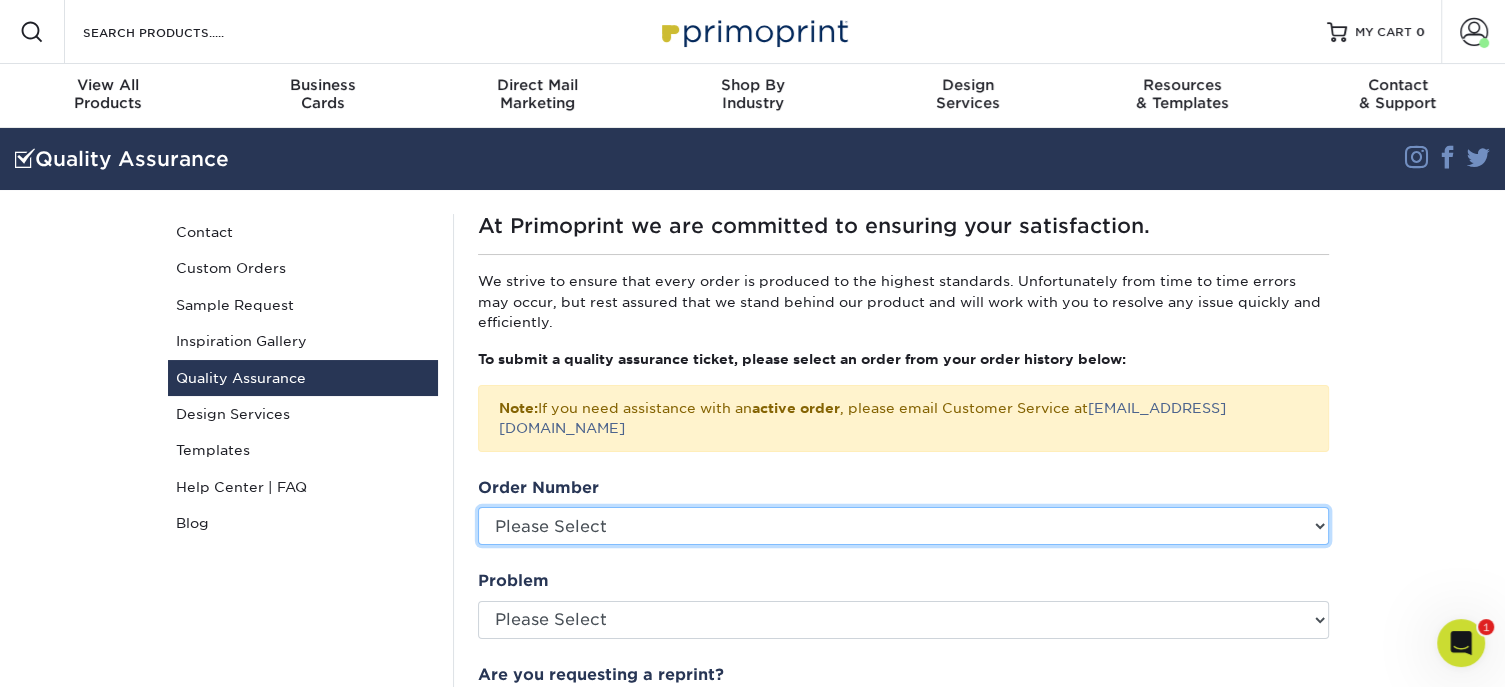select on "761466" 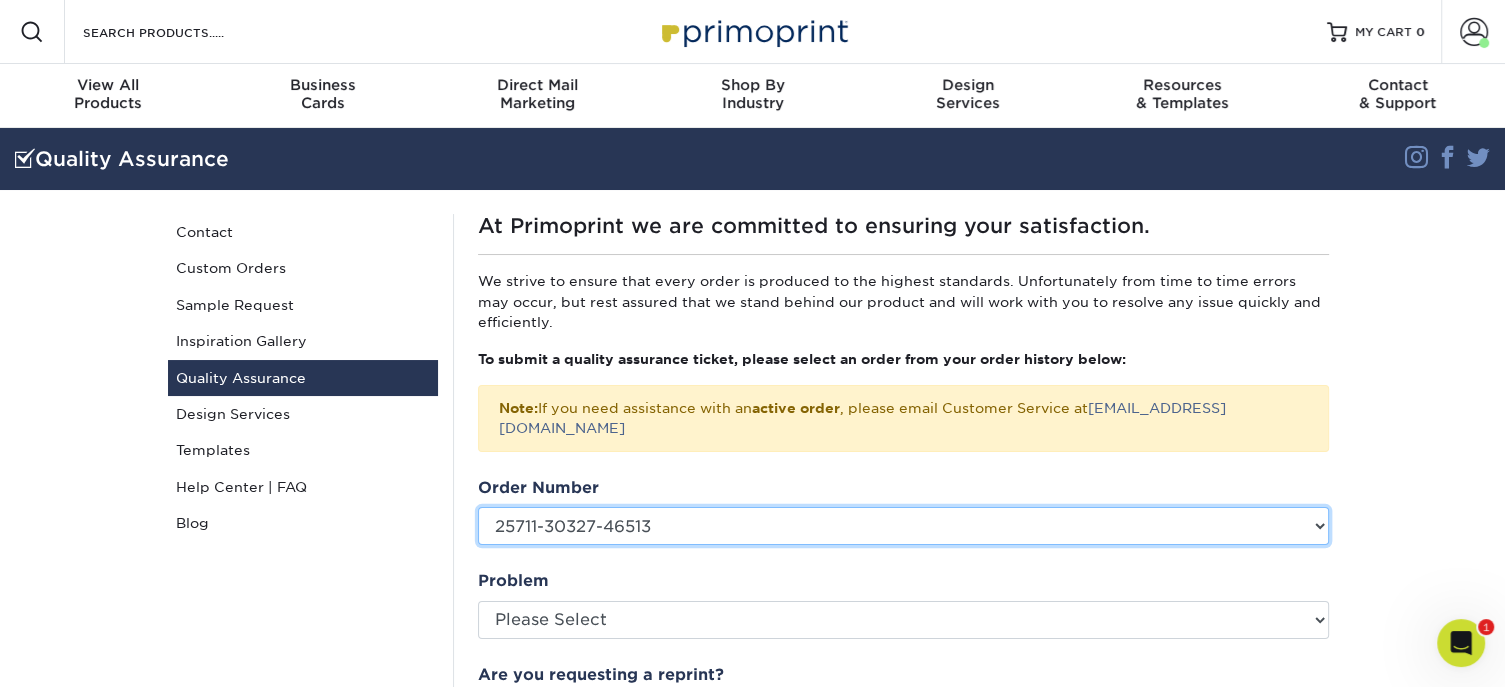 click on "Please Select
P2181139
P2180911
P2178745
P2178716
P2176045
P2172872
P2171797
P2169901
P2168241
P2166990 P2164242 P2162202" at bounding box center (903, 526) 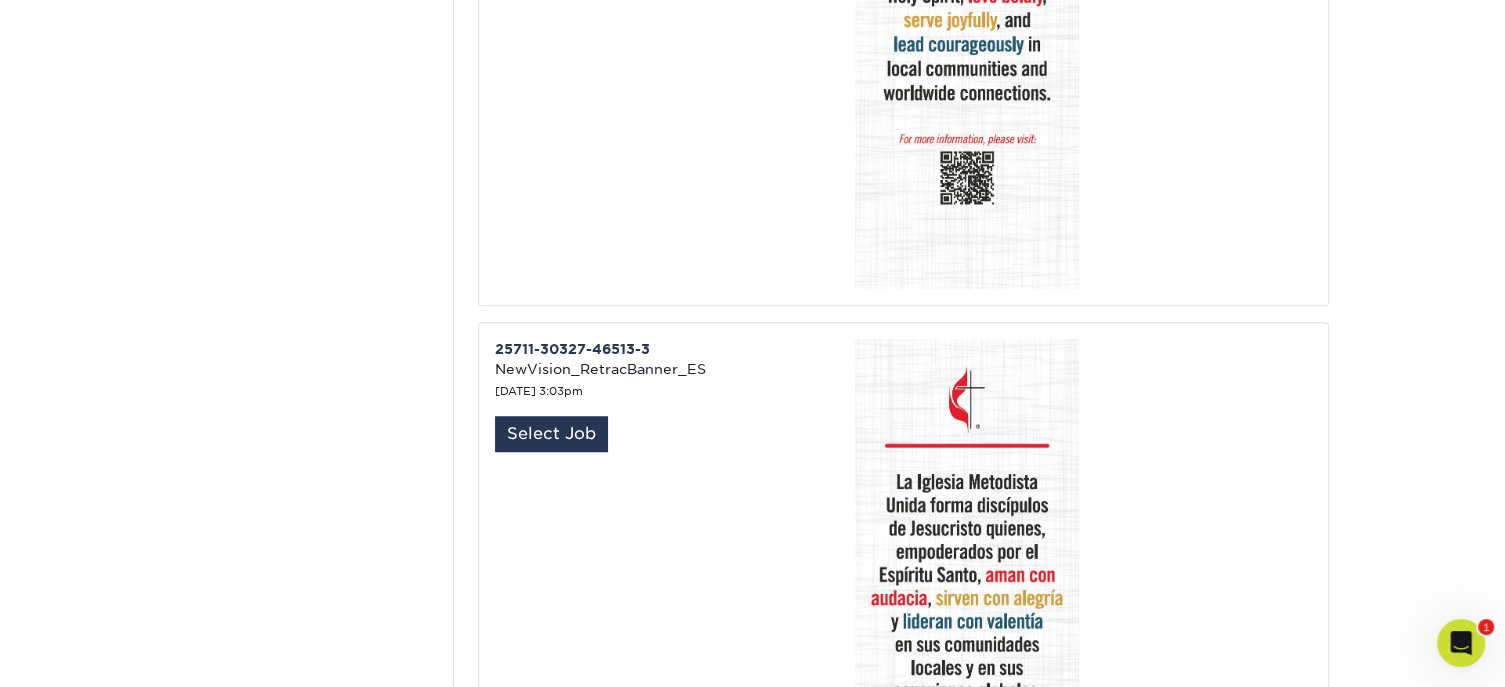 scroll, scrollTop: 1500, scrollLeft: 0, axis: vertical 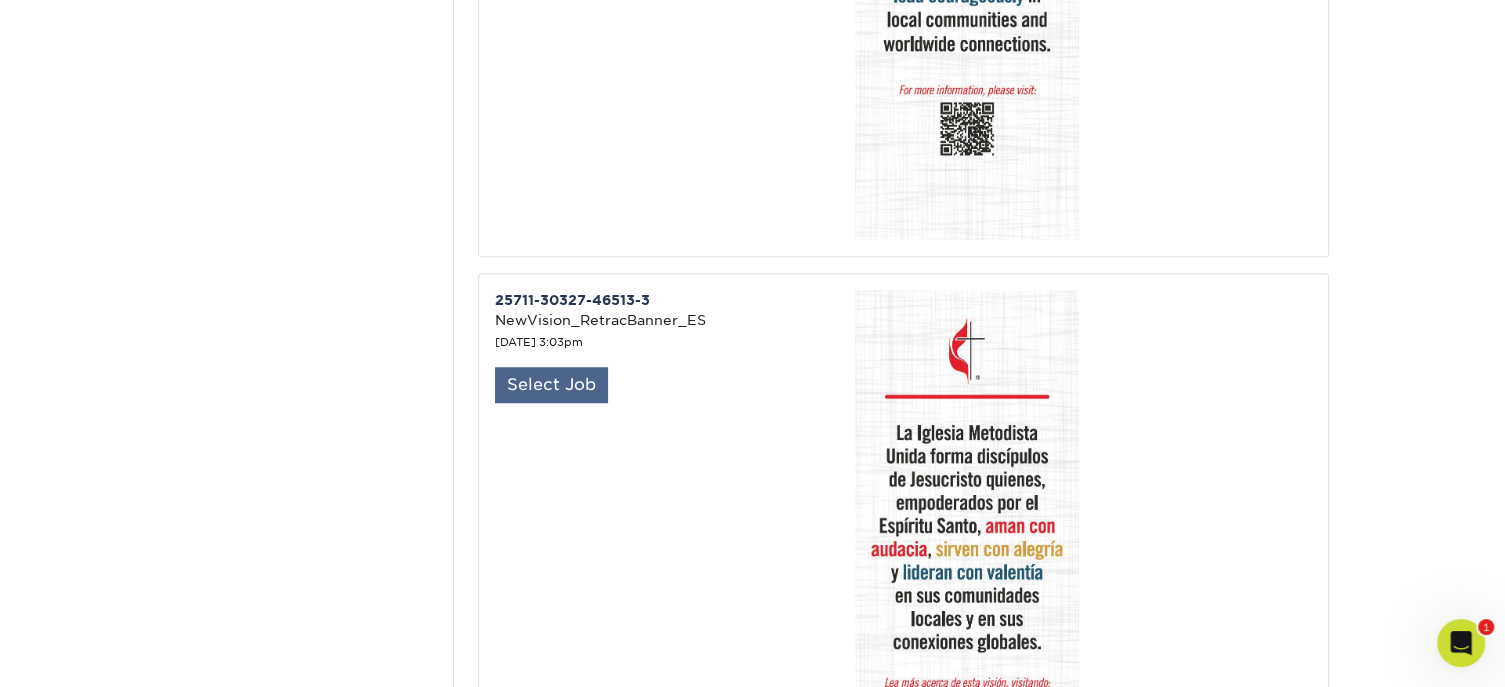 click on "Select Job" at bounding box center (551, 385) 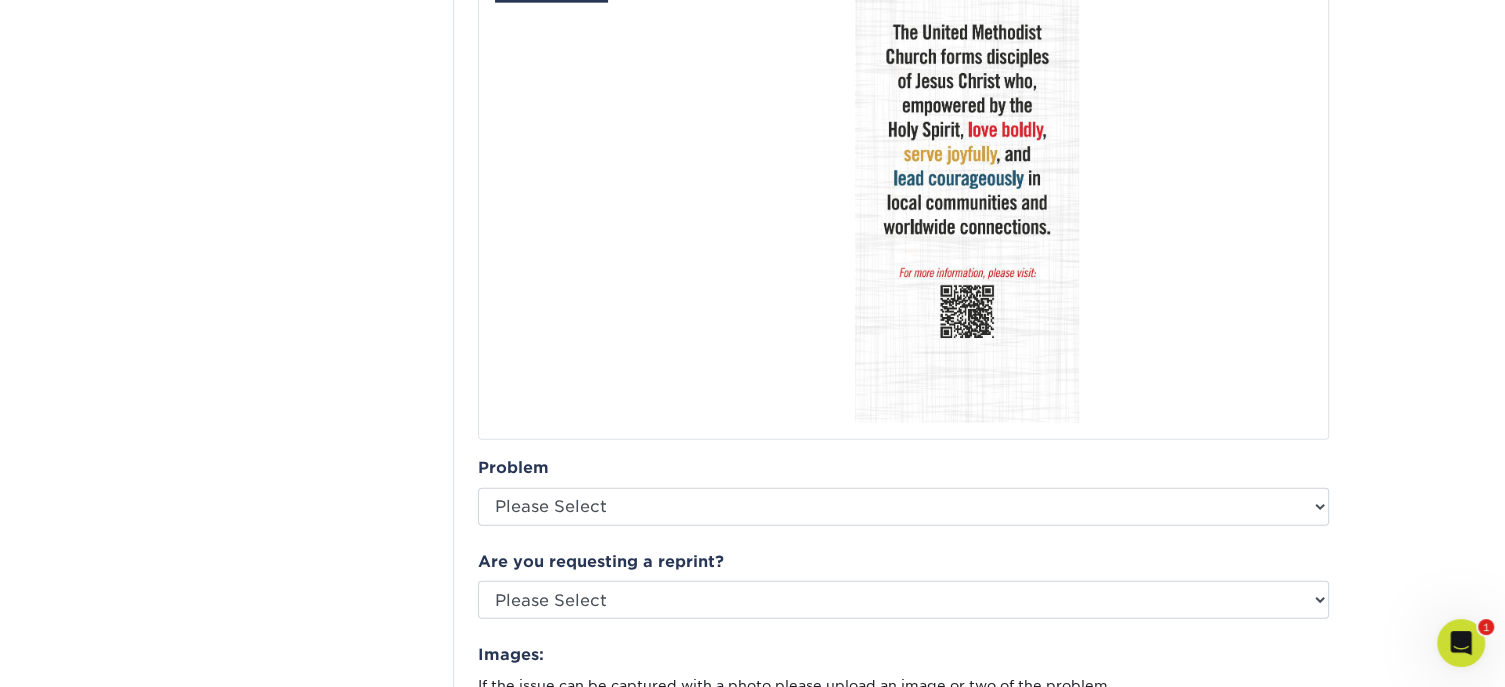 scroll, scrollTop: 5200, scrollLeft: 0, axis: vertical 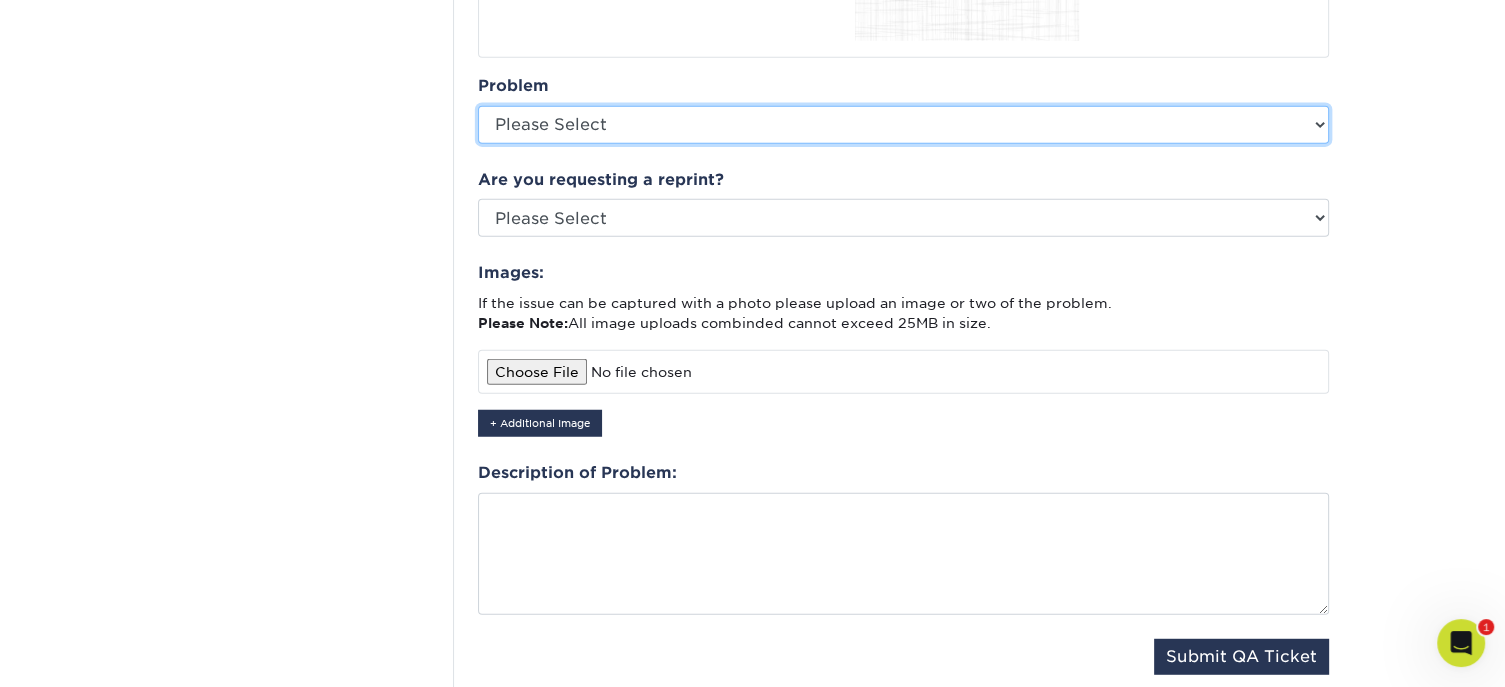 click on "Please Select
Coating
Missing Images
Bindery
Color
Cutting
Missing Hardware
Shipping
Other: Please Describe" at bounding box center [903, 125] 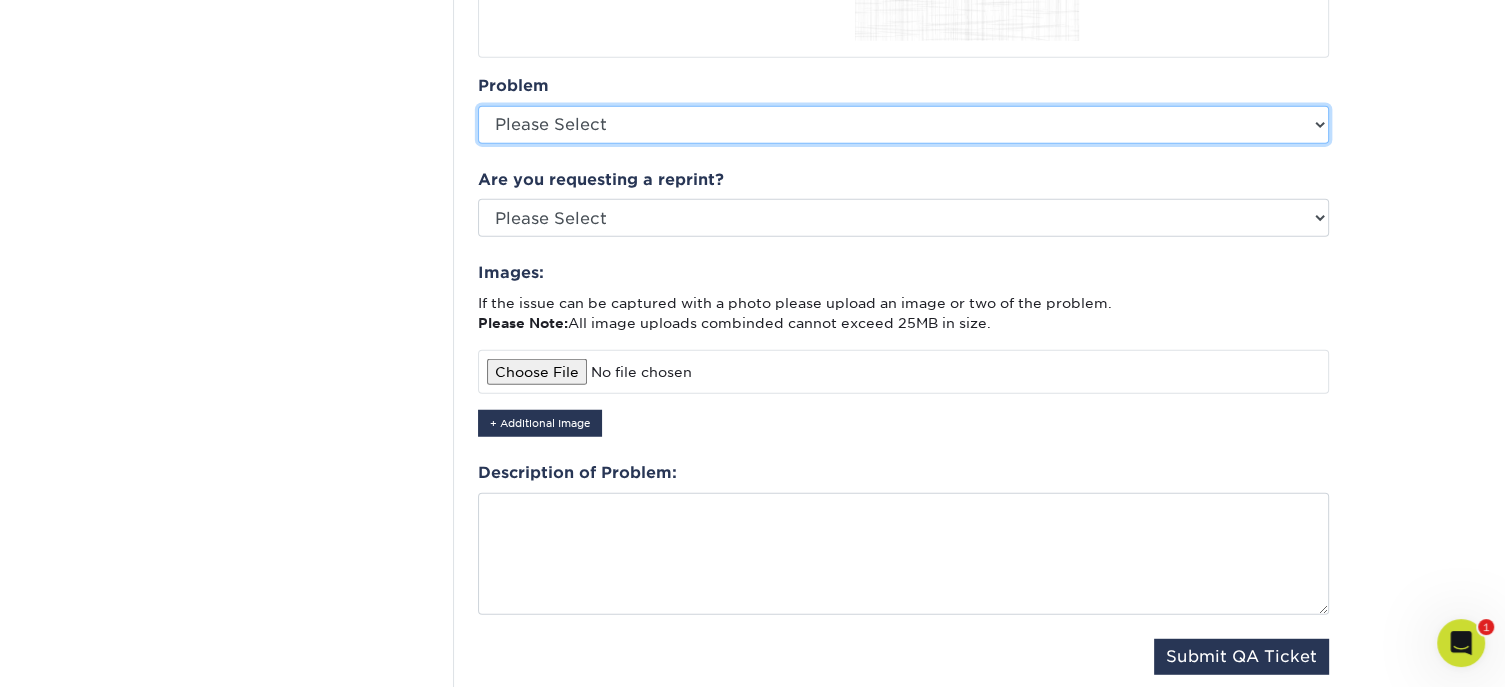 select on "Other: Please Describe" 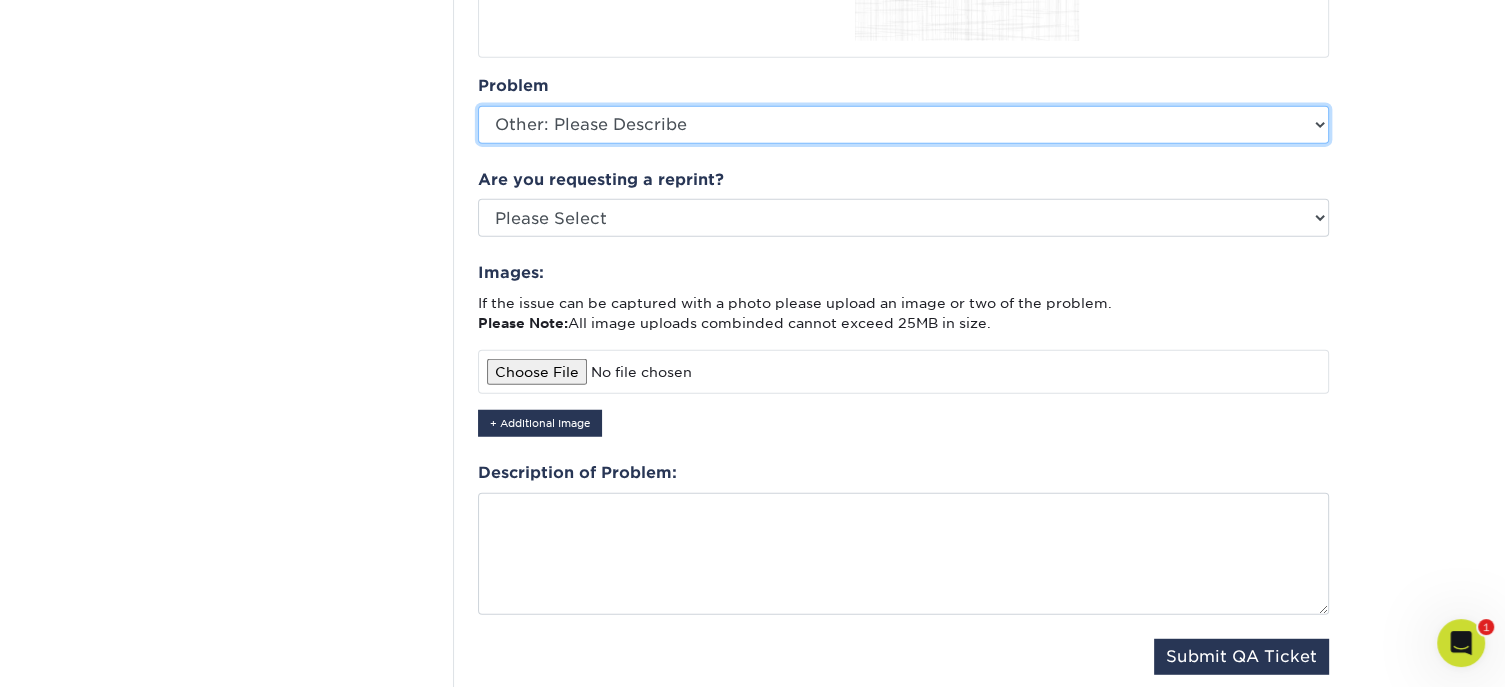 click on "Please Select
Coating
Missing Images
Bindery
Color
Cutting
Missing Hardware
Shipping
Other: Please Describe" at bounding box center [903, 125] 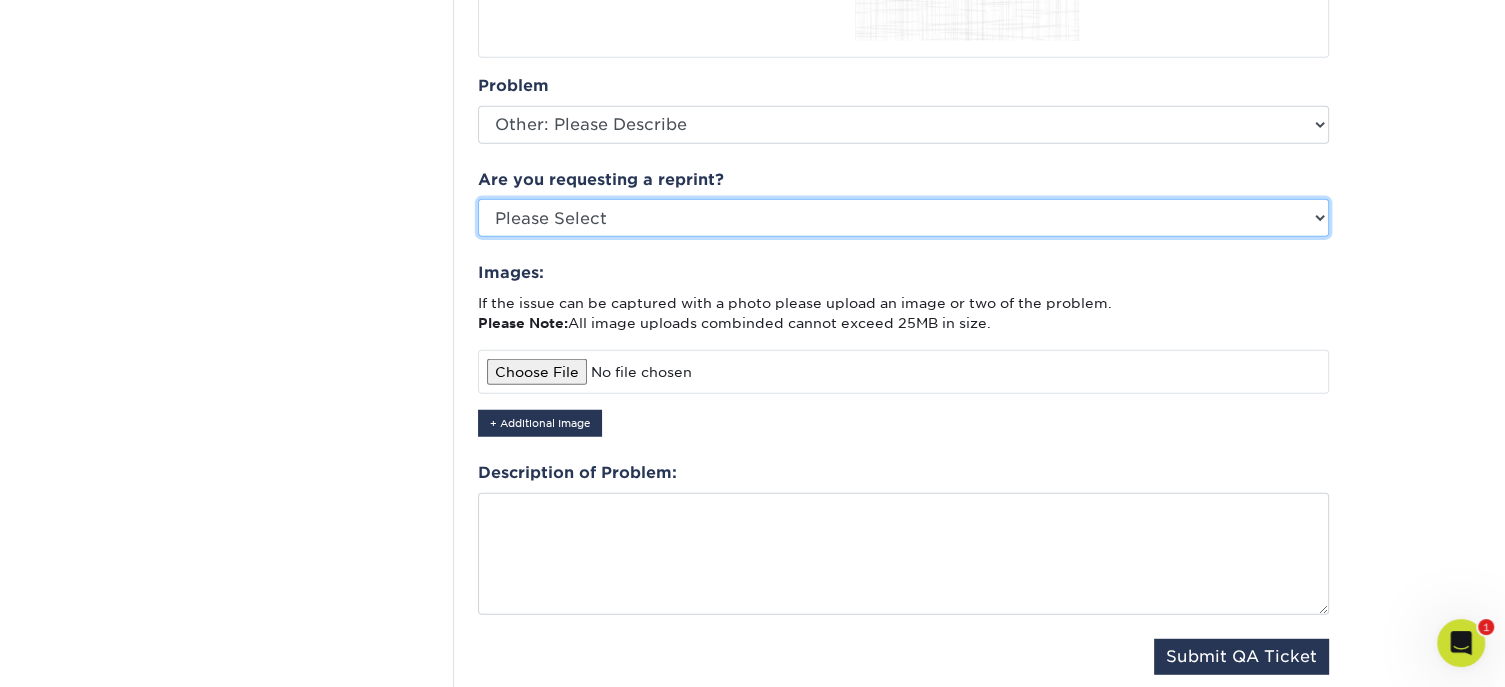 click on "Please Select
Yes
No
Other" at bounding box center [903, 218] 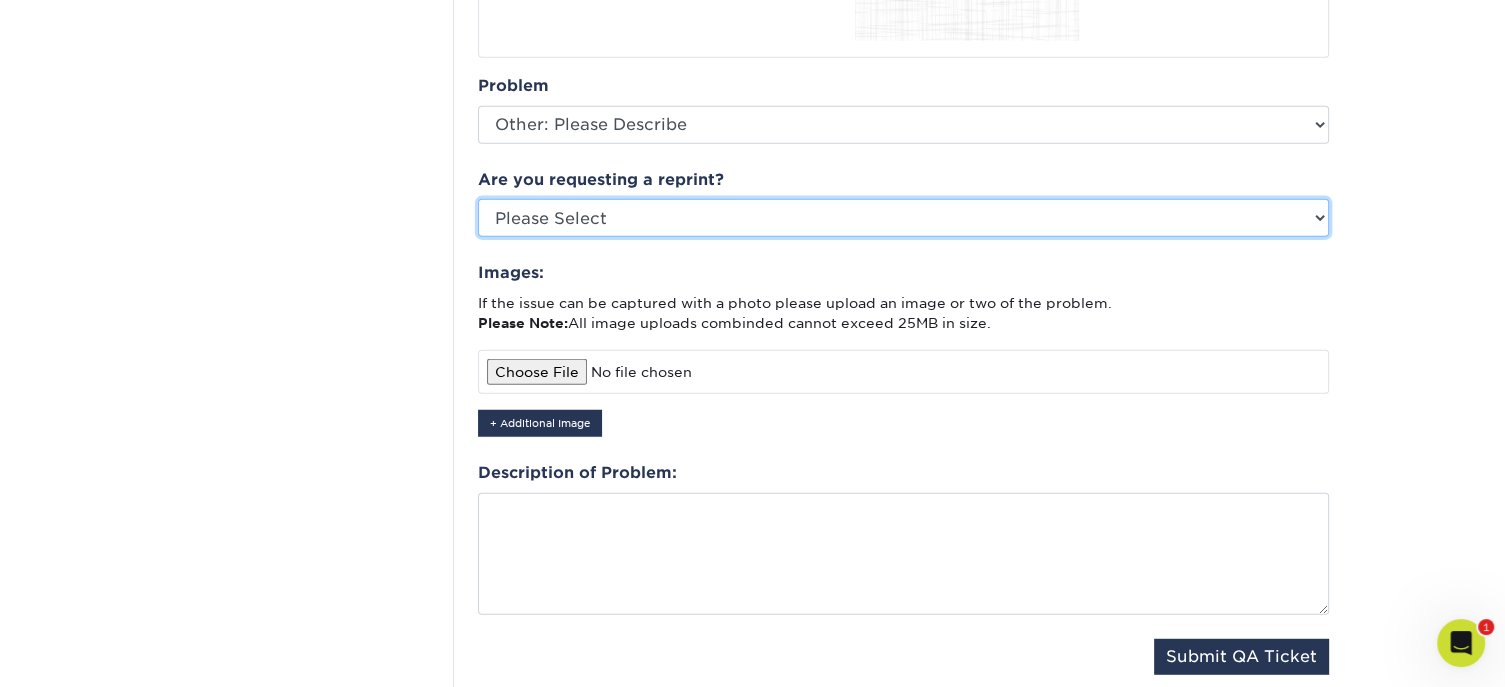 select on "yes" 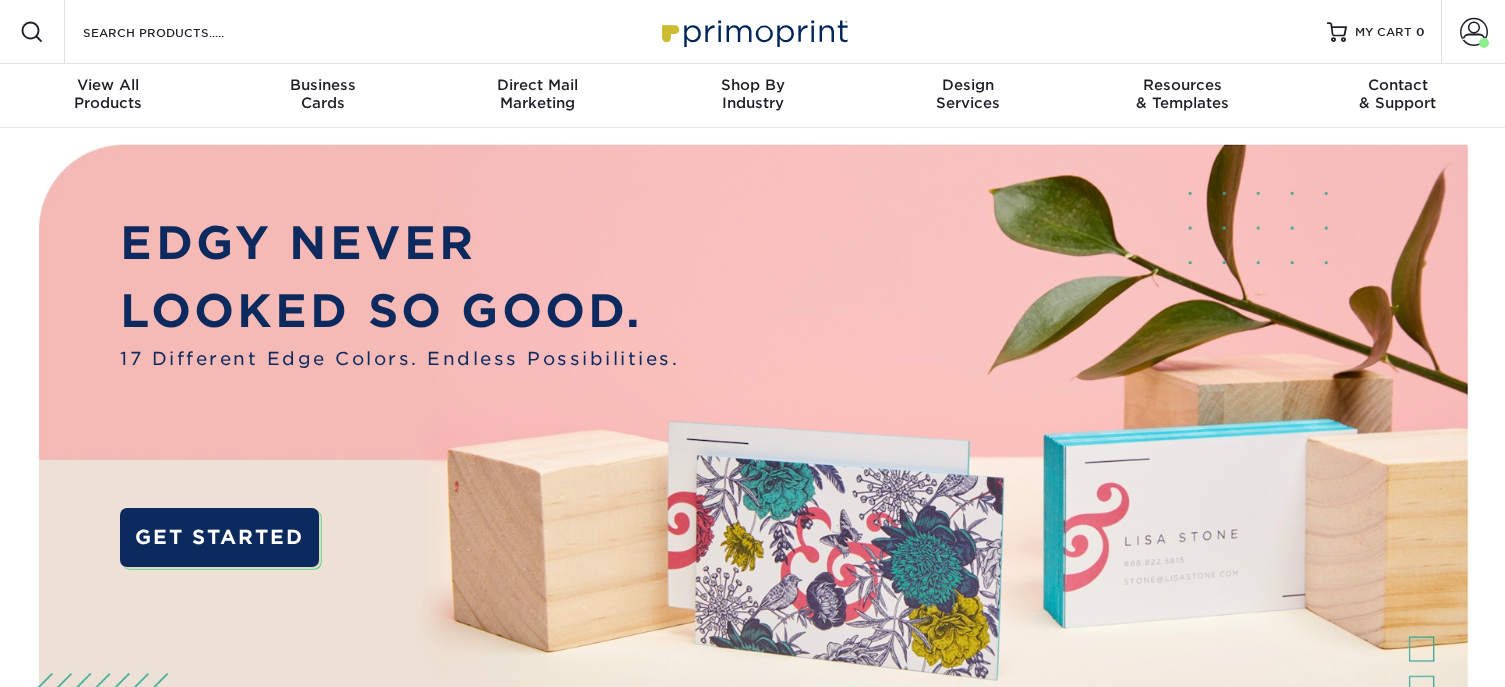 scroll, scrollTop: 0, scrollLeft: 0, axis: both 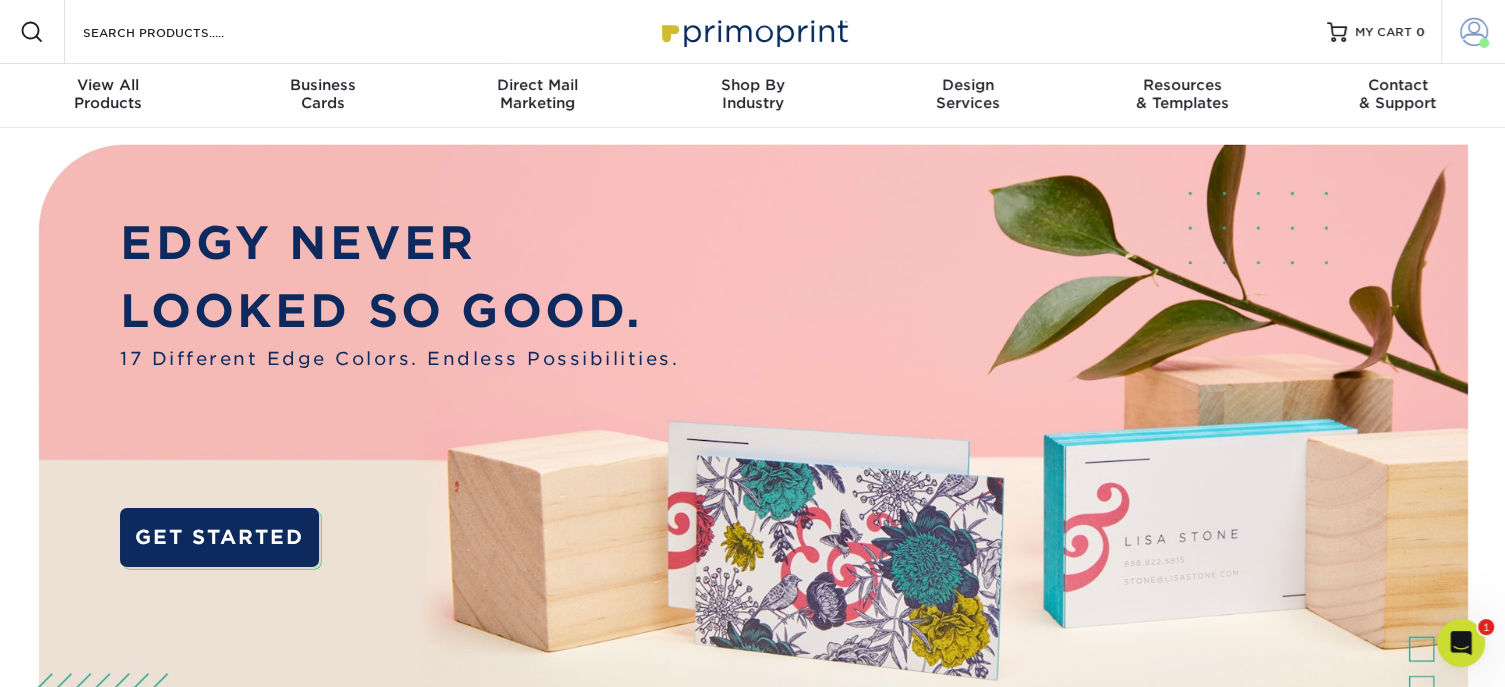 click at bounding box center (1474, 32) 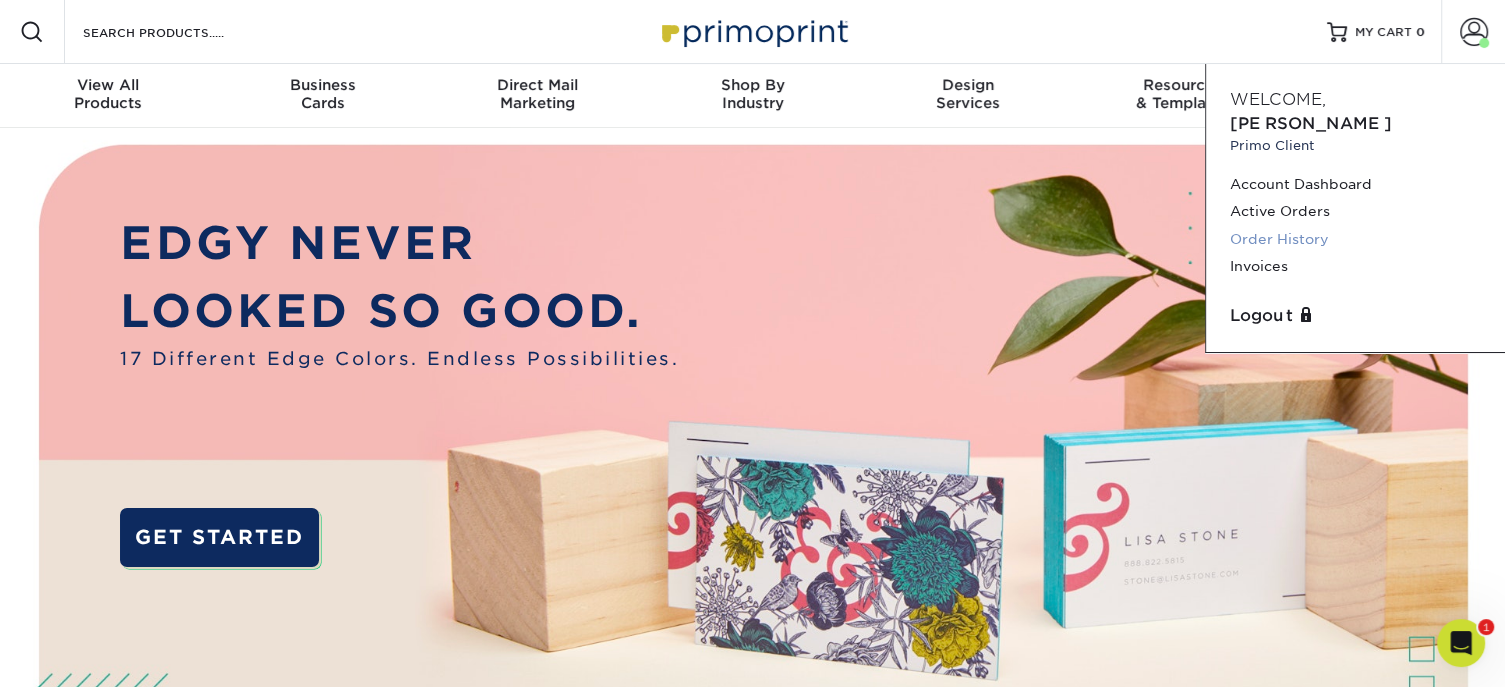 click on "Order History" at bounding box center [1355, 239] 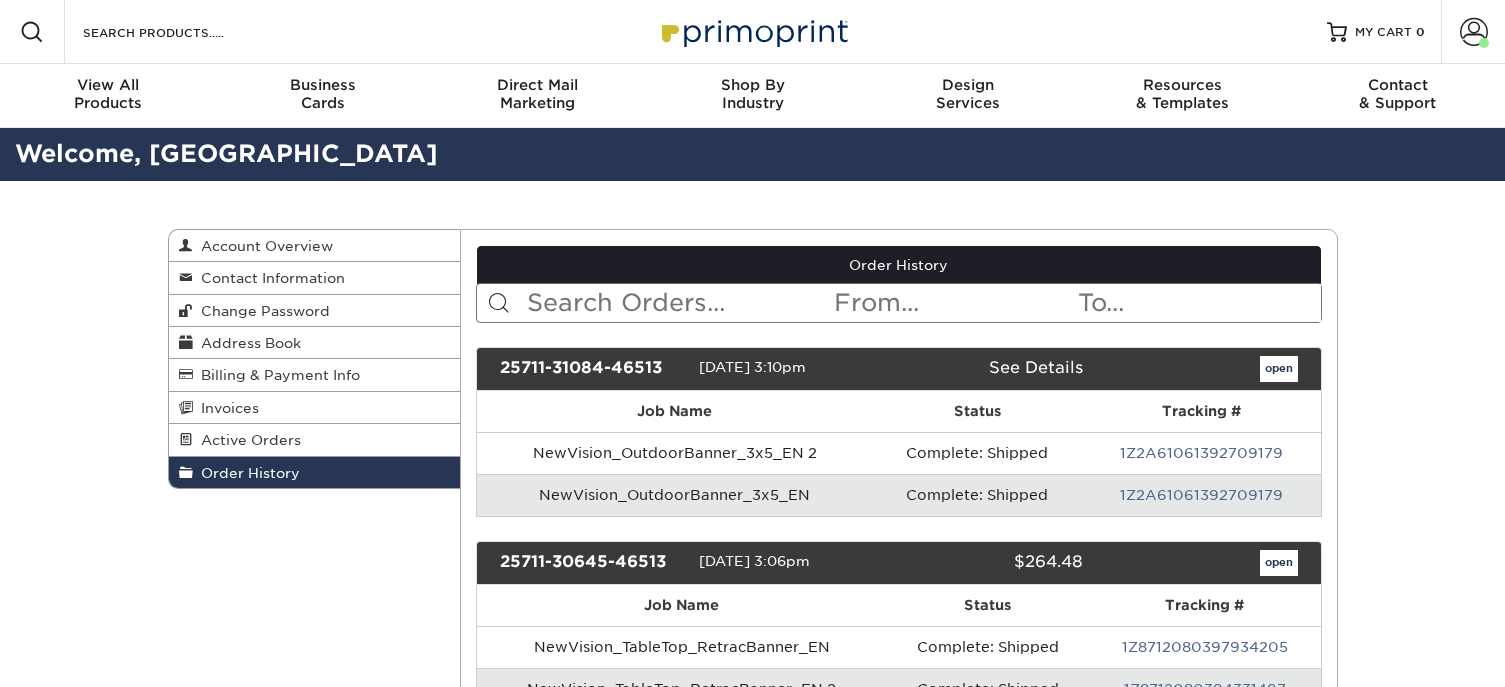 scroll, scrollTop: 0, scrollLeft: 0, axis: both 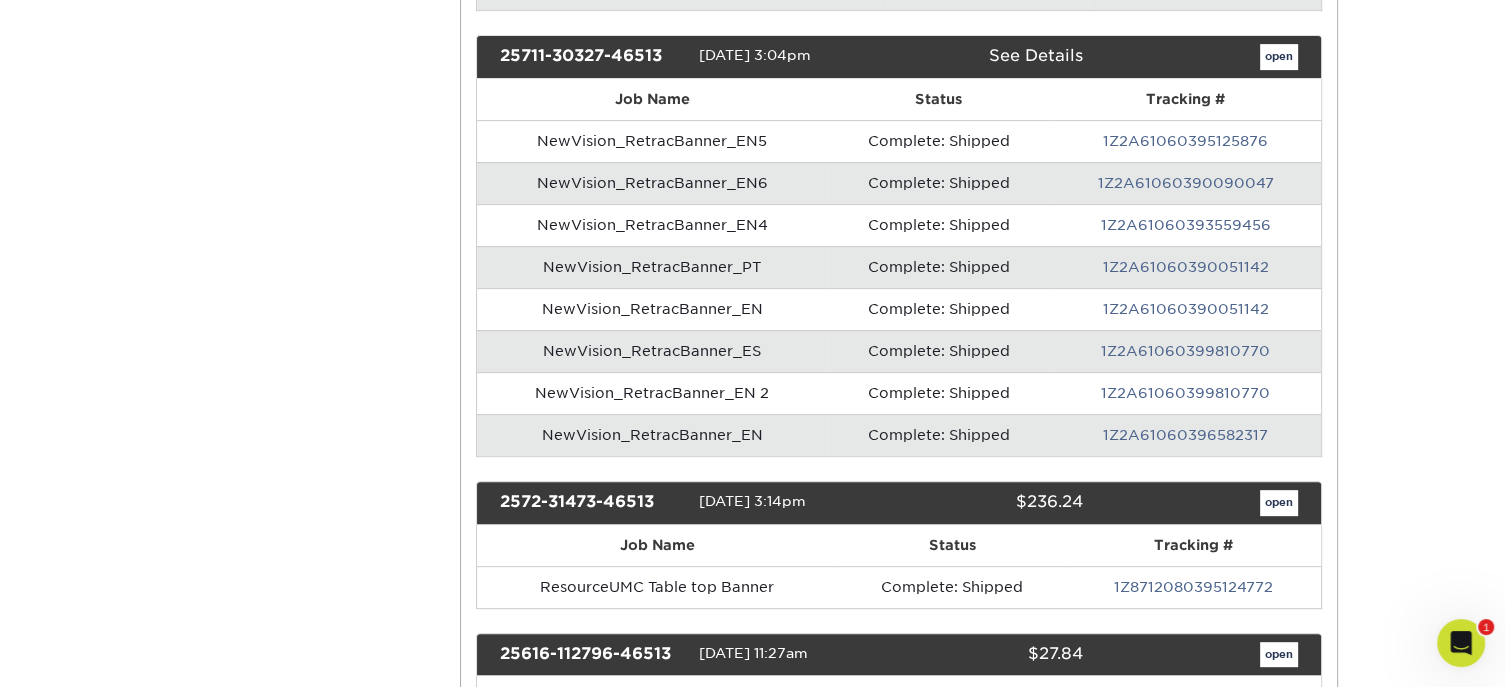 click on "NewVision_RetracBanner_ES" at bounding box center (652, 351) 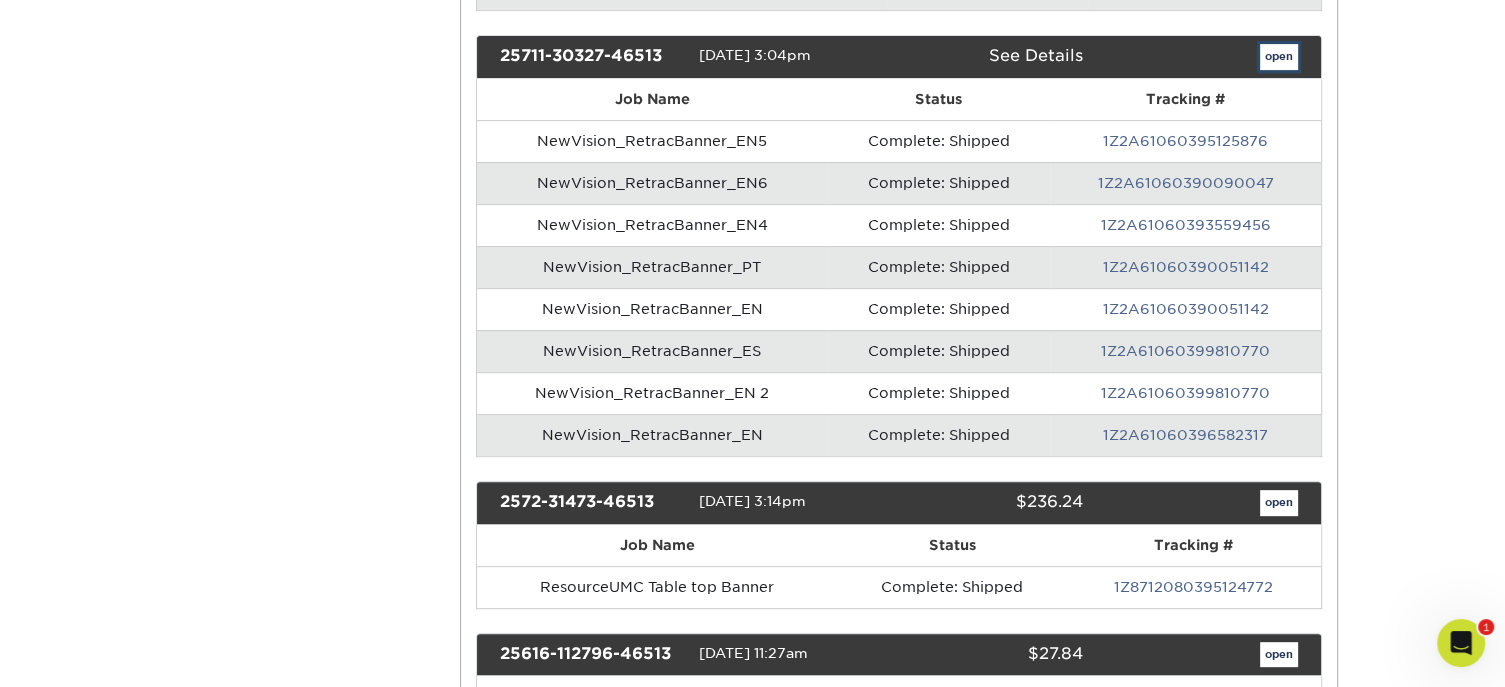 click on "open" at bounding box center [1279, 57] 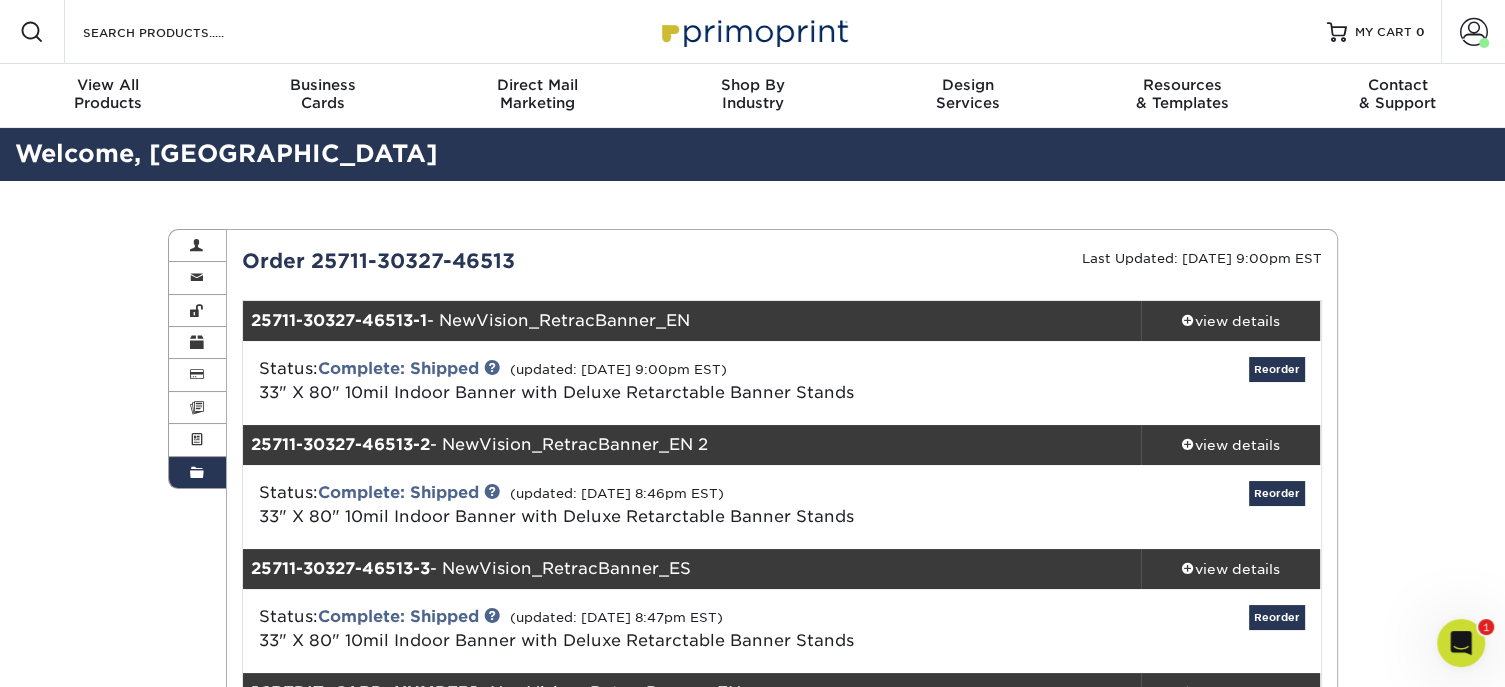drag, startPoint x: 555, startPoint y: 261, endPoint x: 316, endPoint y: 268, distance: 239.1025 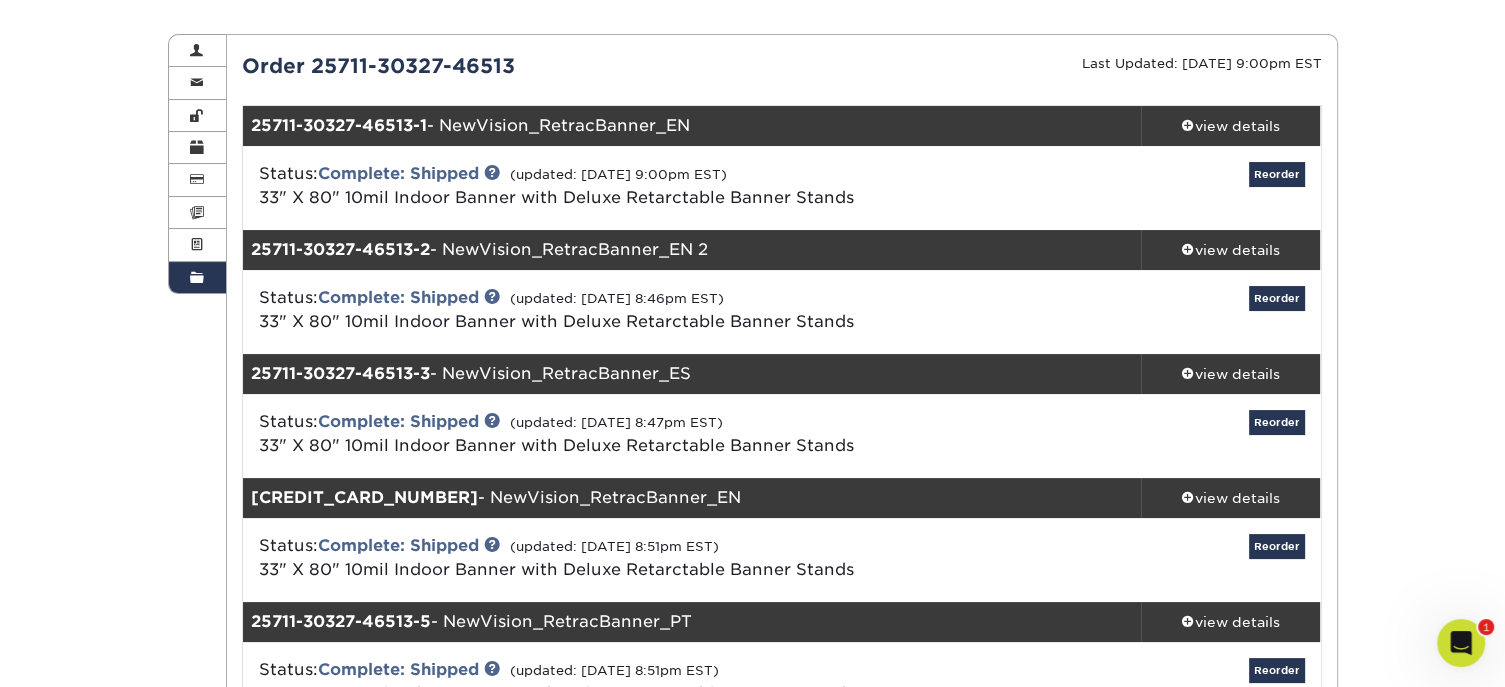 scroll, scrollTop: 200, scrollLeft: 0, axis: vertical 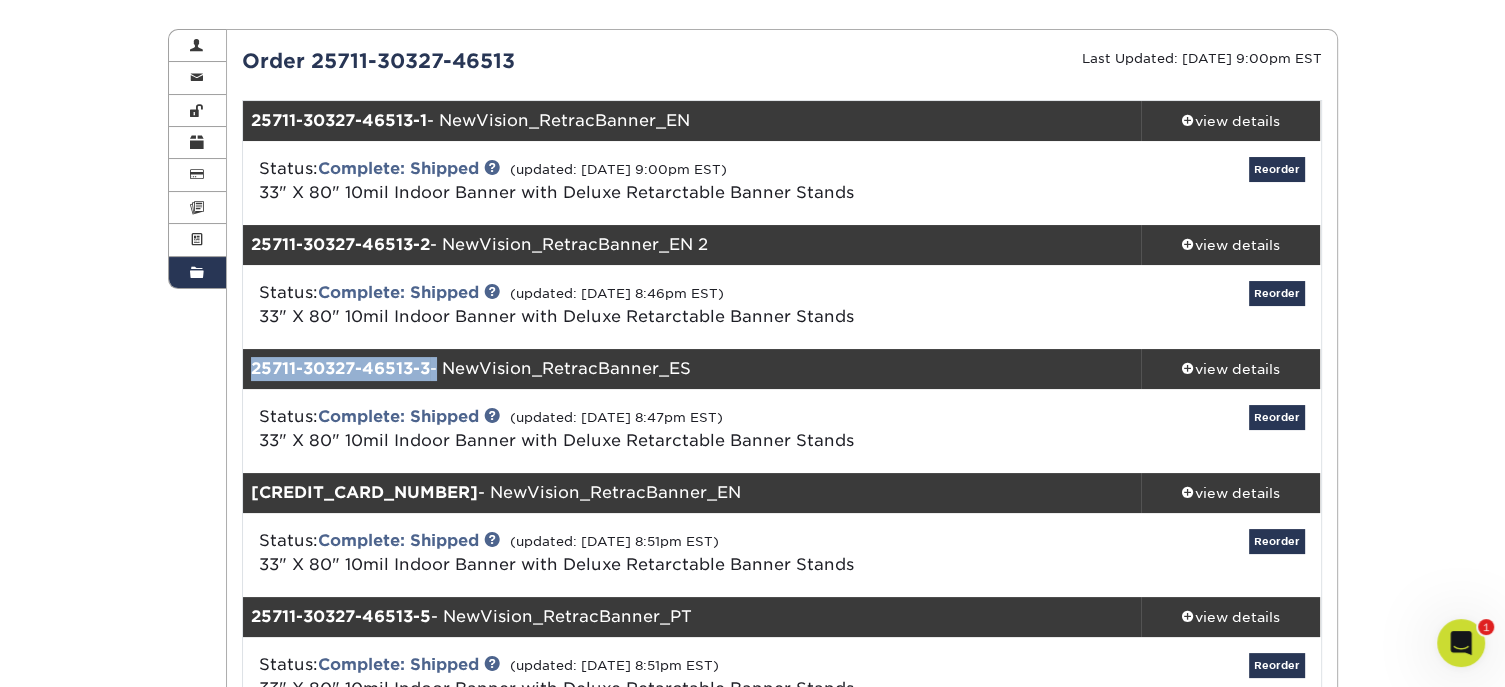 drag, startPoint x: 437, startPoint y: 371, endPoint x: 240, endPoint y: 377, distance: 197.09135 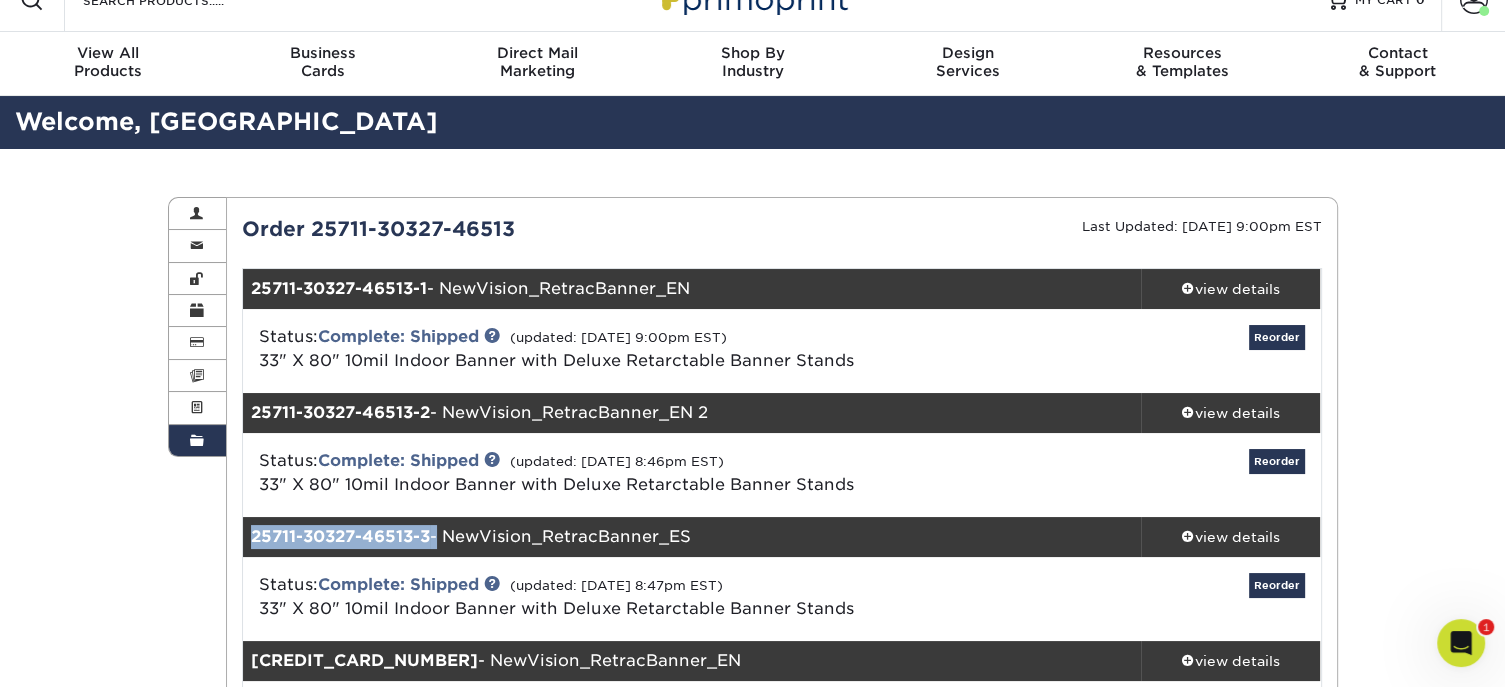 scroll, scrollTop: 0, scrollLeft: 0, axis: both 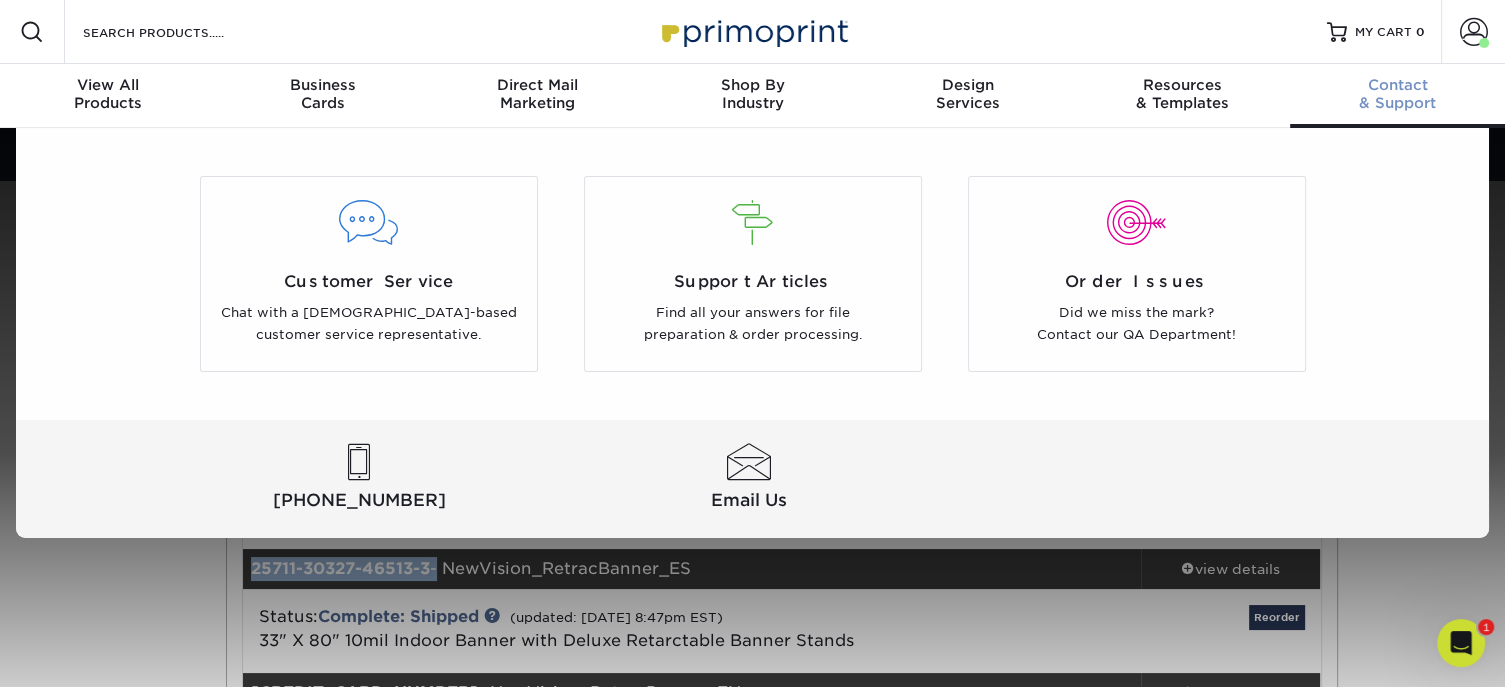 click on "Contact  & Support" at bounding box center (1397, 94) 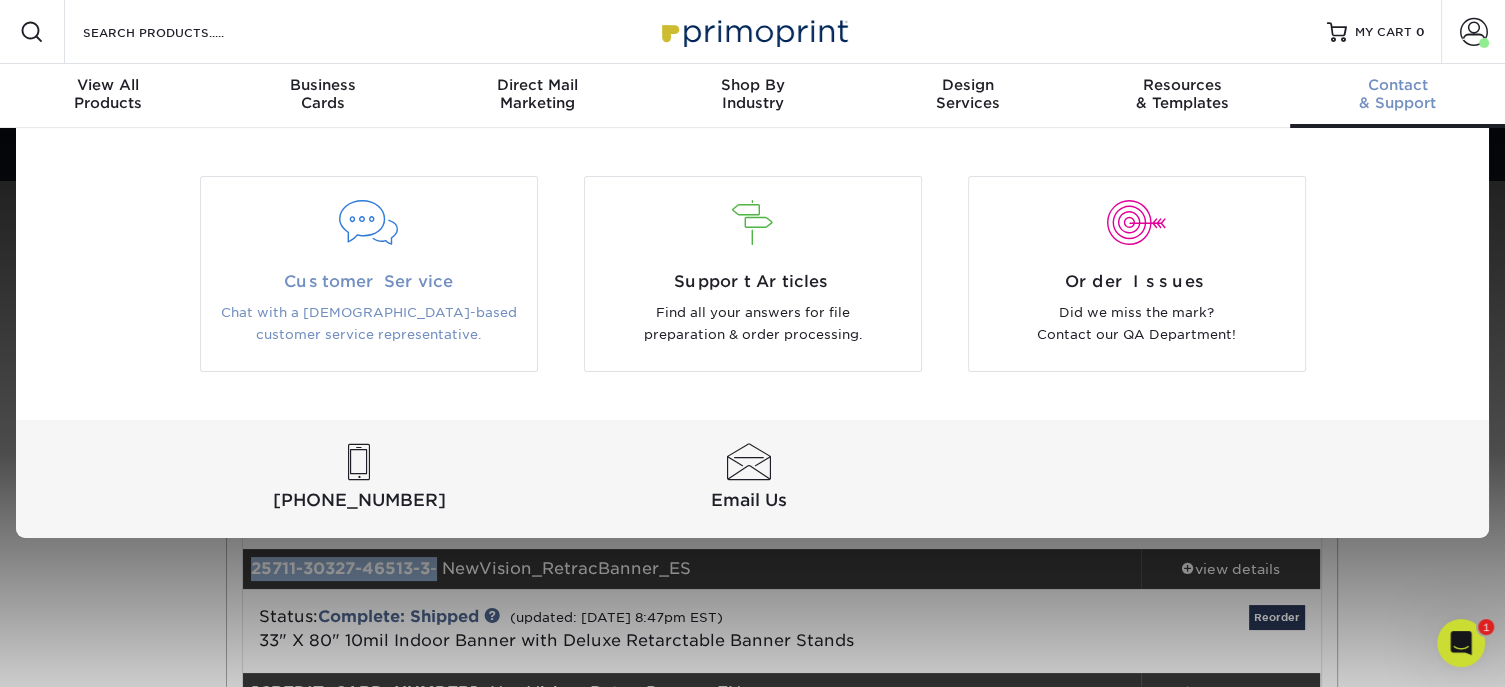 click on "Chat with a [DEMOGRAPHIC_DATA]-based customer service representative." at bounding box center [369, 324] 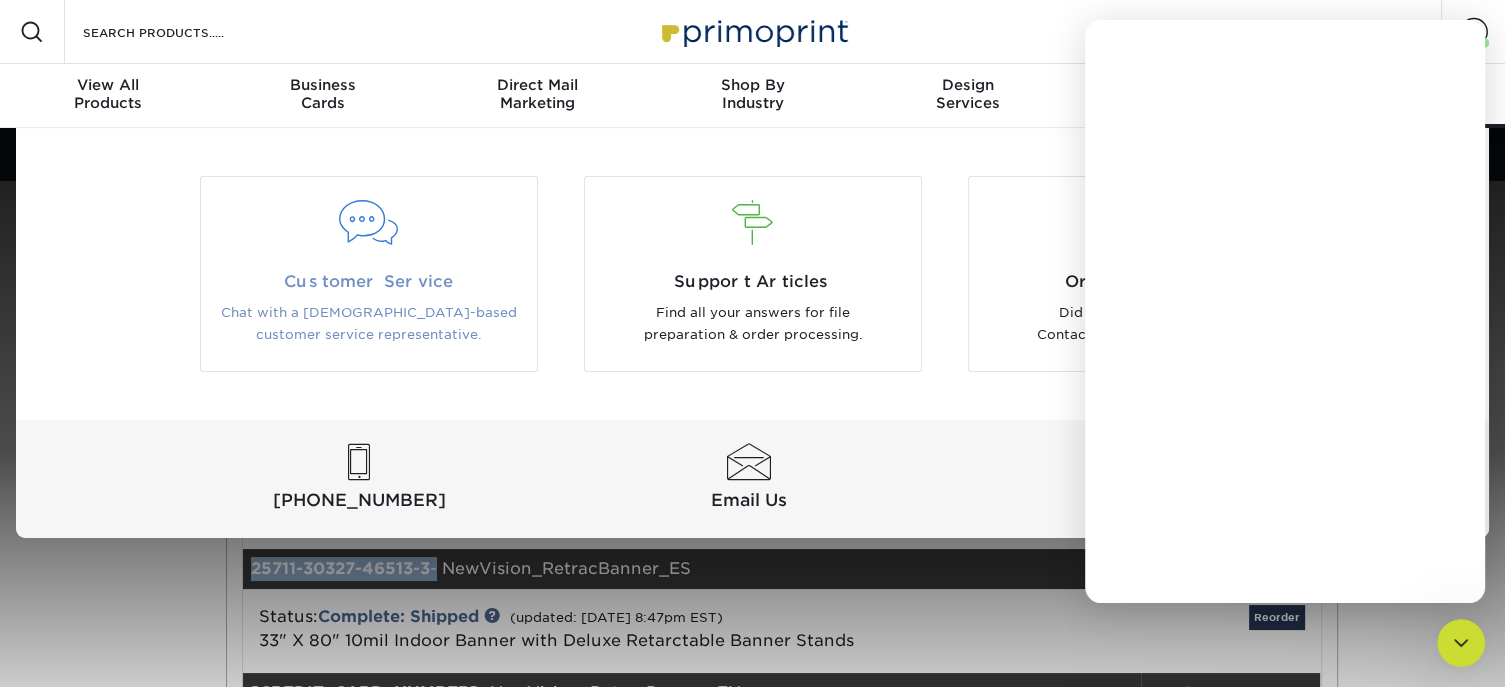 scroll, scrollTop: 0, scrollLeft: 0, axis: both 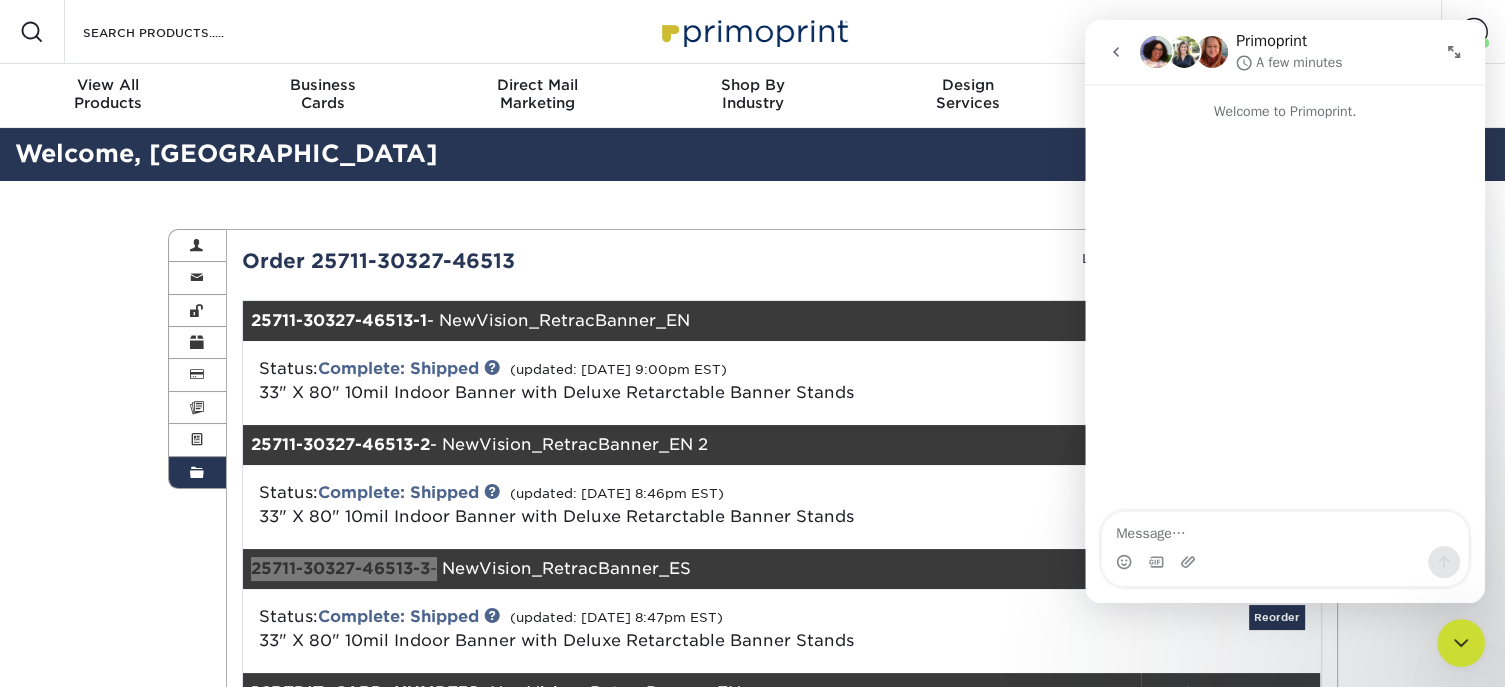 click 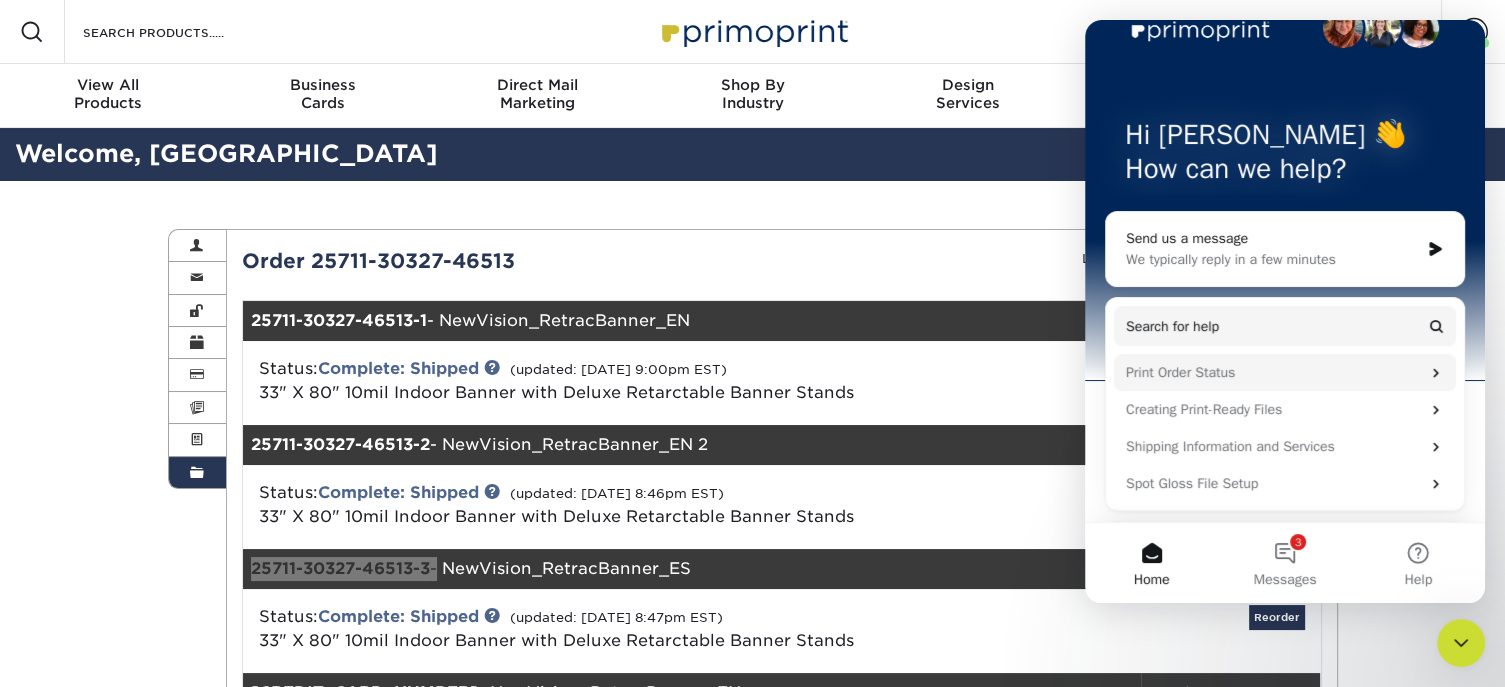 scroll, scrollTop: 0, scrollLeft: 0, axis: both 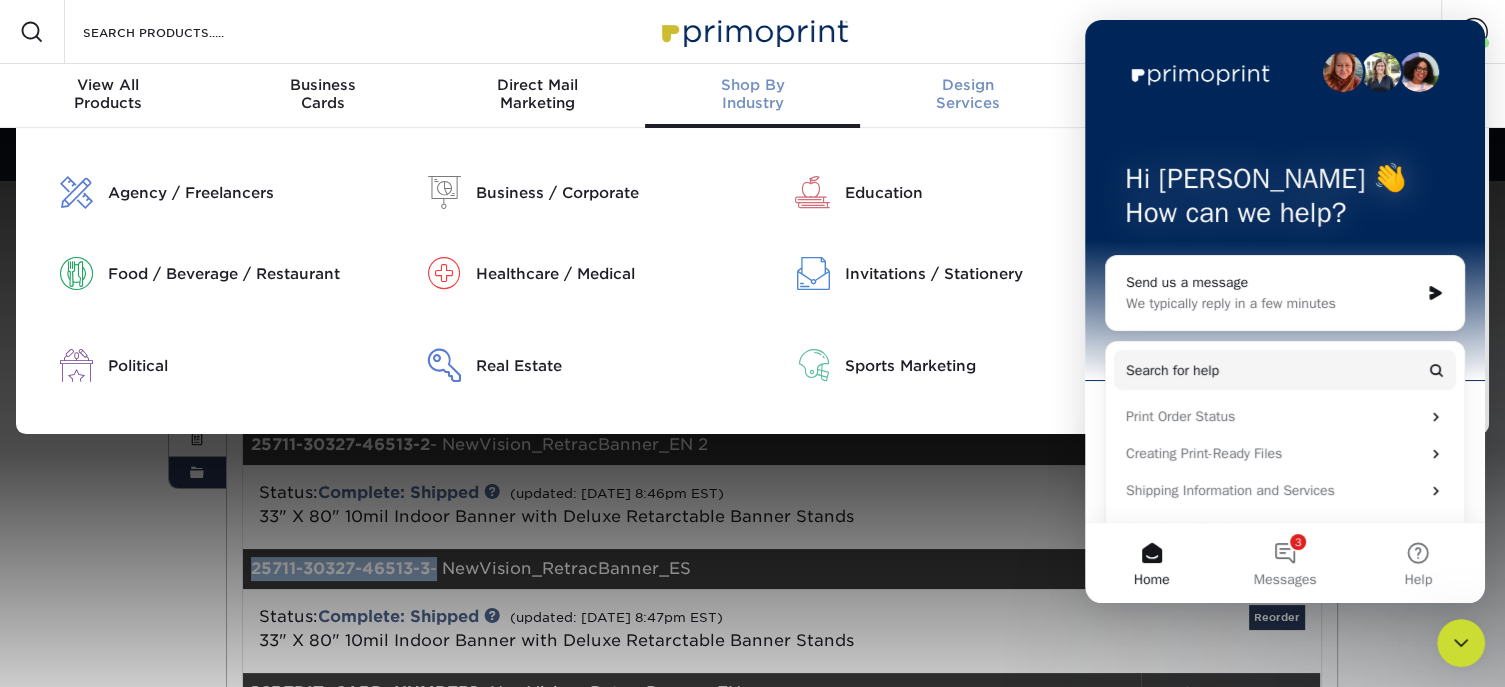 click on "Design" at bounding box center (967, 85) 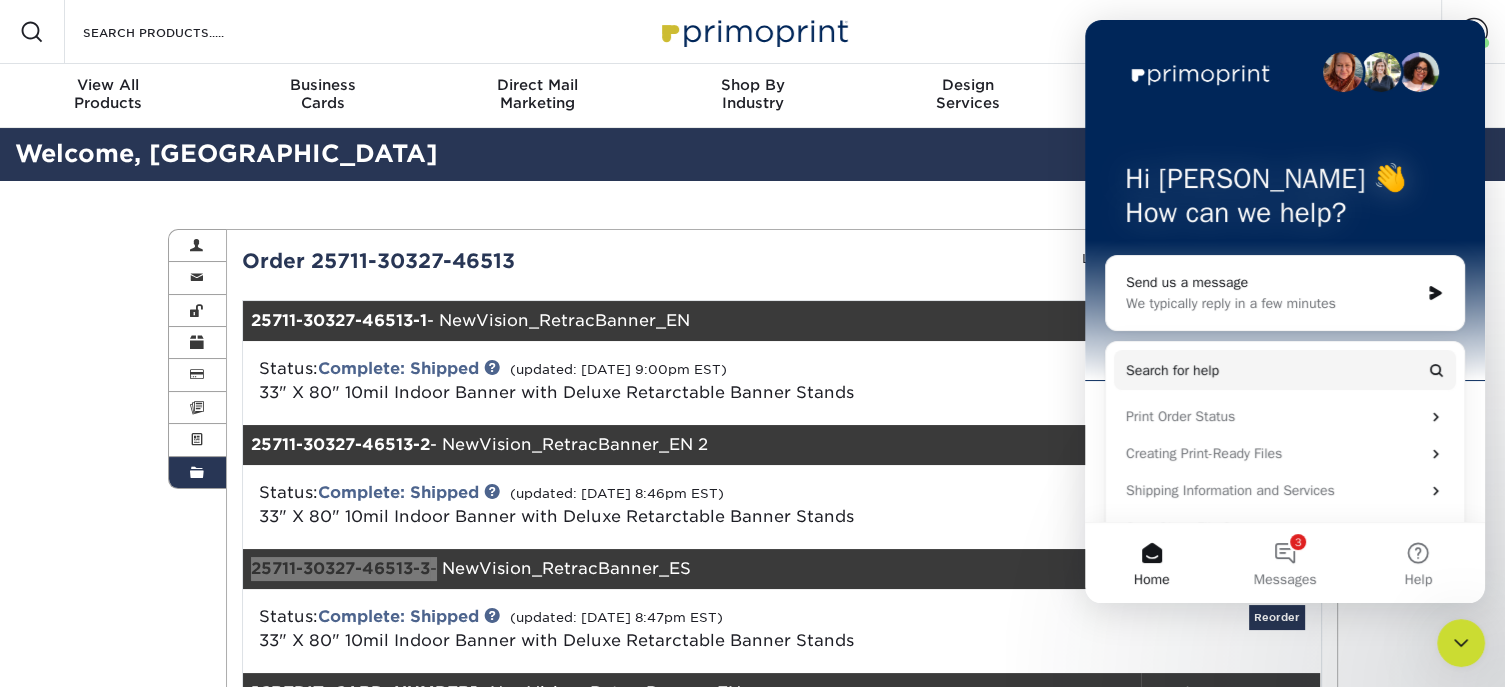 click on "Hi [PERSON_NAME] 👋 How can we help?" at bounding box center [1285, 200] 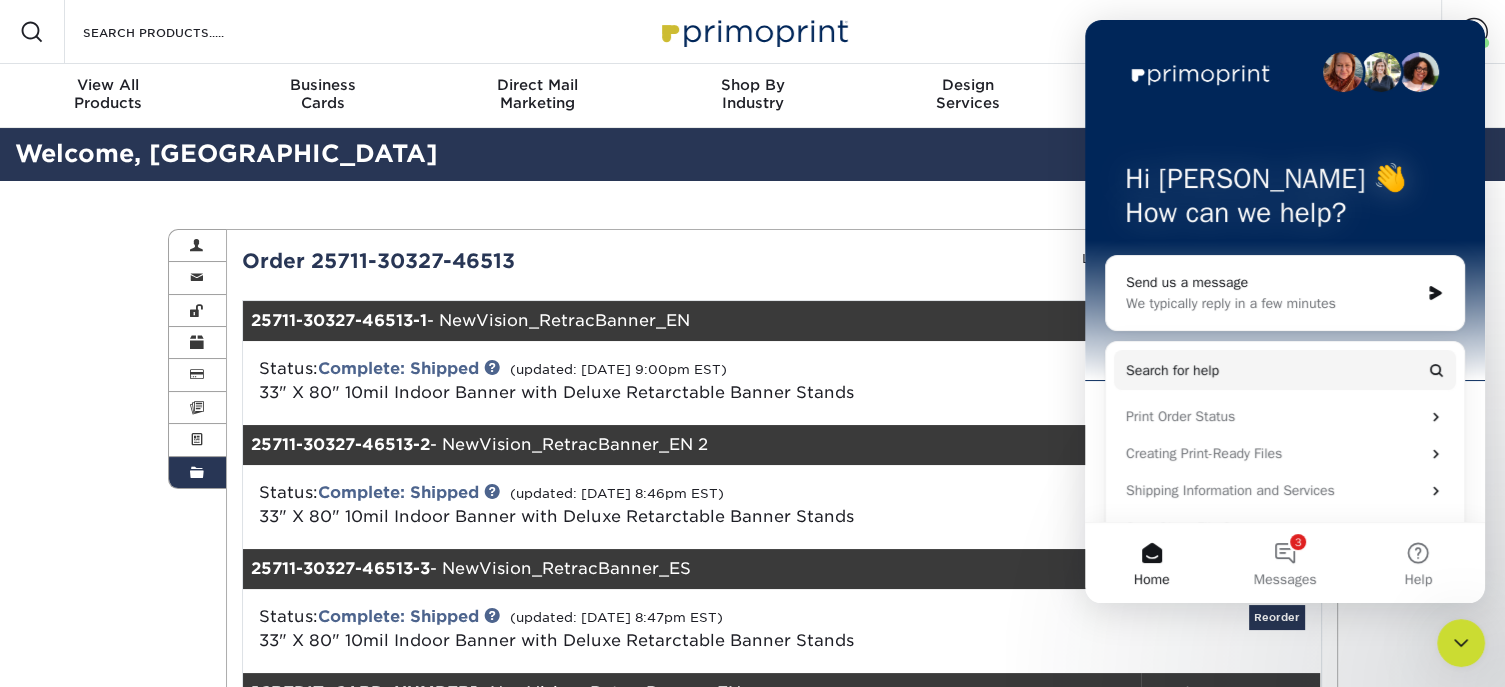 click on "Order History
Account Overview
Contact Information
Change Password
Address Book
Billing & Payment Info
Invoices $9.94" at bounding box center (753, 864) 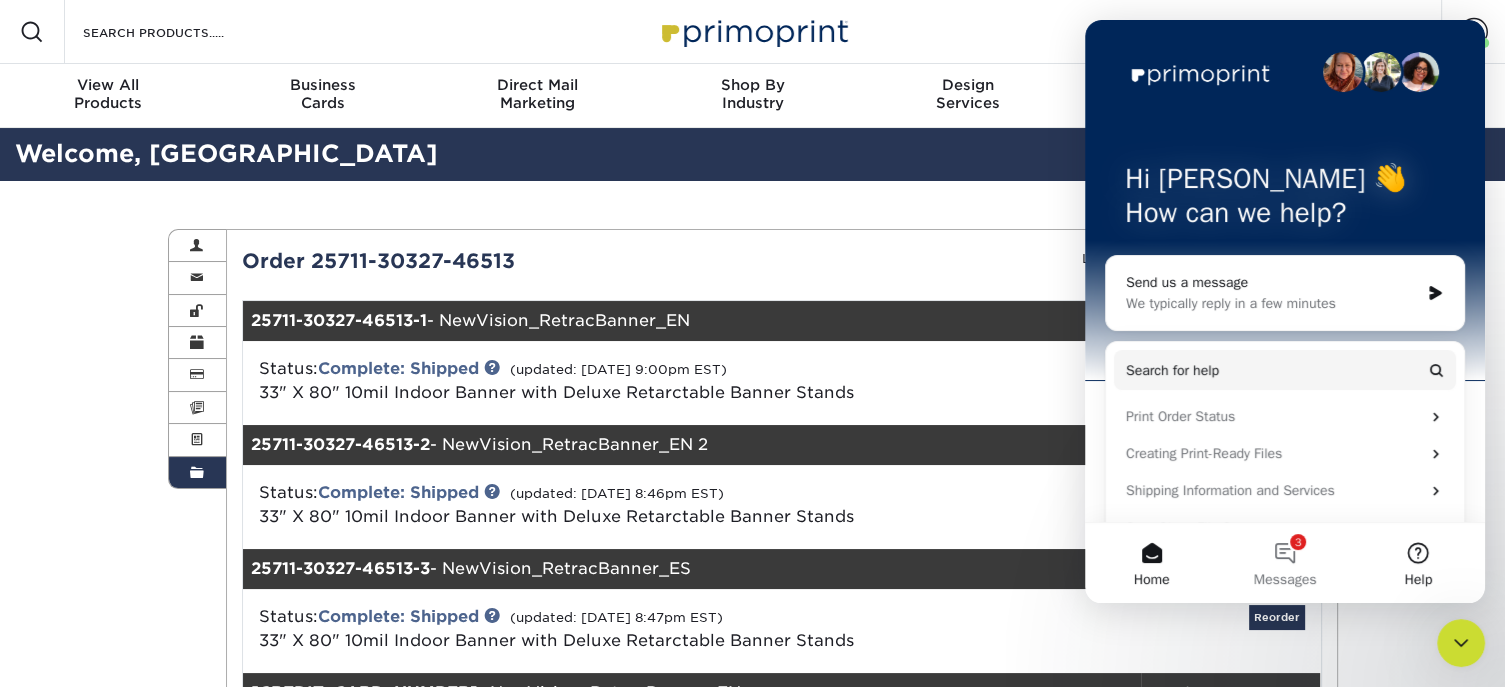 click on "Help" at bounding box center (1418, 563) 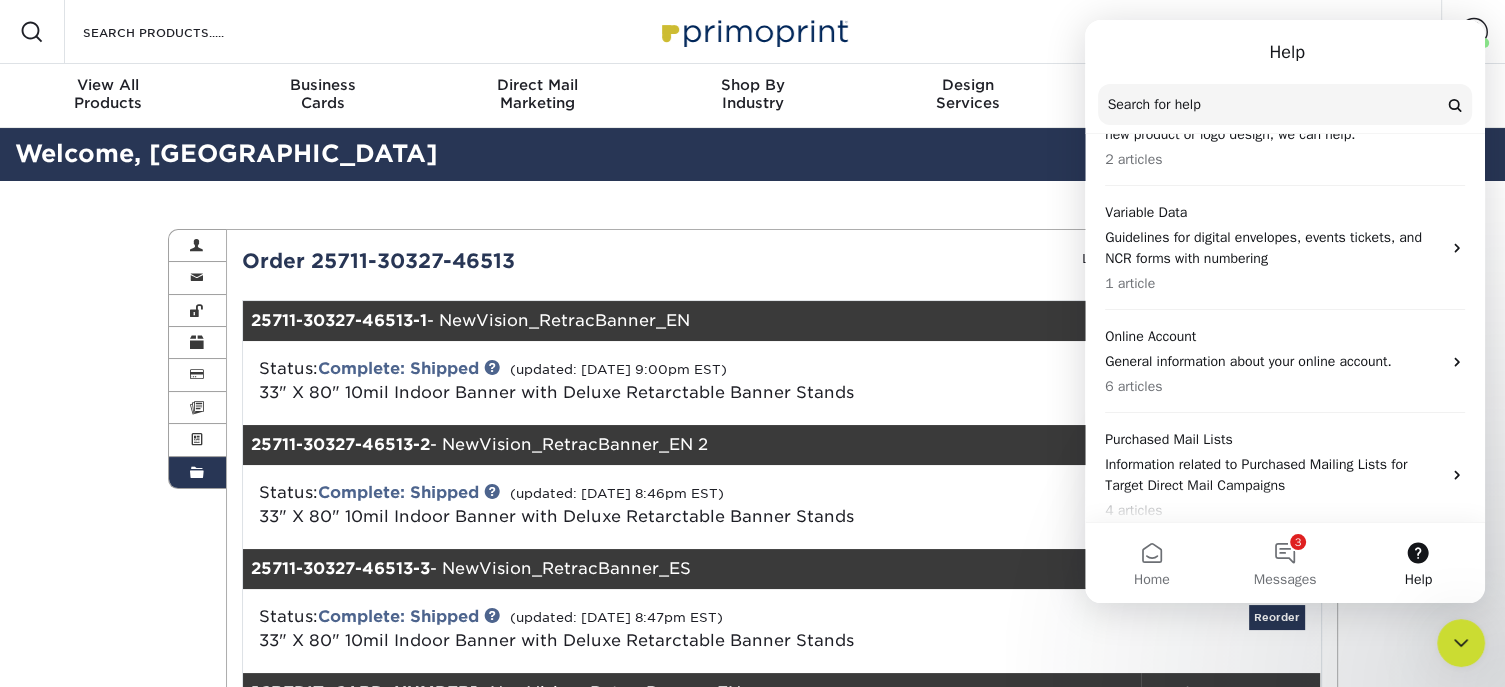 scroll, scrollTop: 1053, scrollLeft: 0, axis: vertical 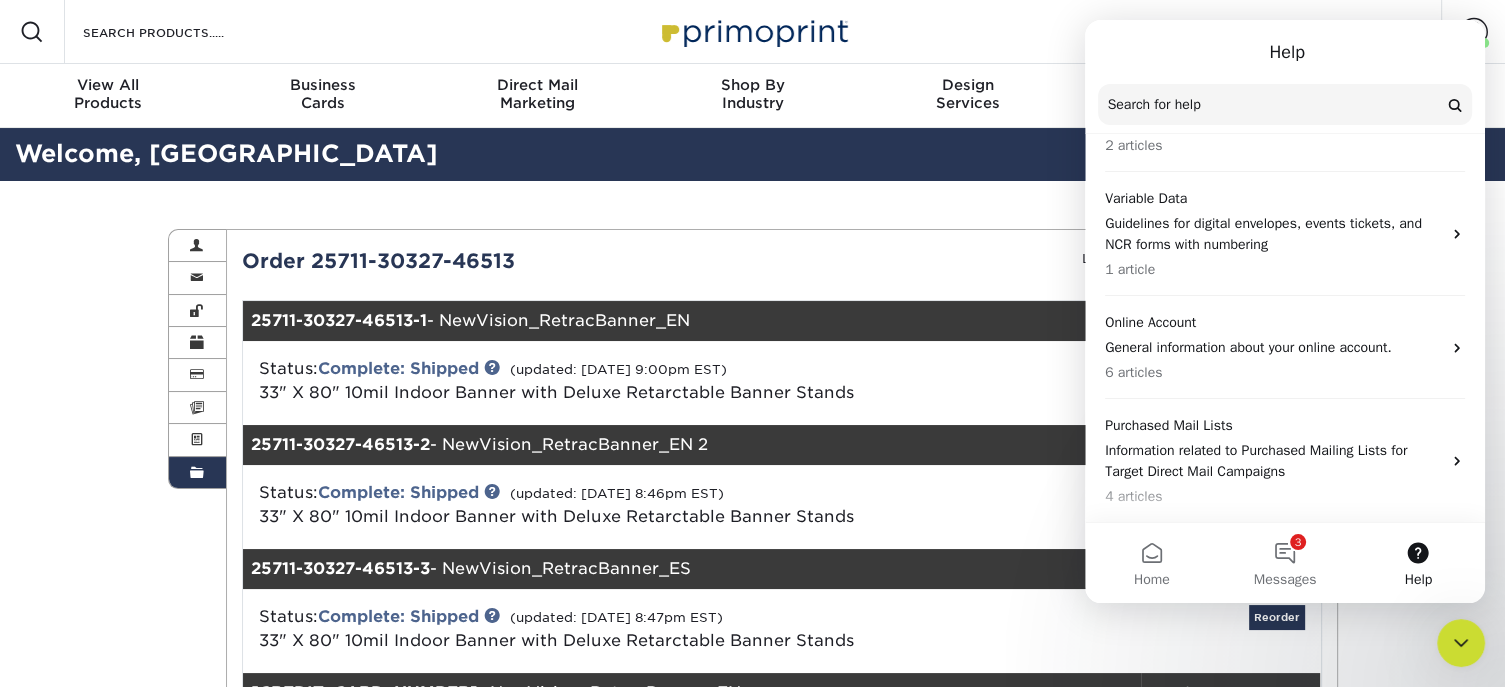 click on "Resources Menu
Search Products
Account
Welcome,   [GEOGRAPHIC_DATA][PERSON_NAME] Client
Account Dashboard
Active Orders
Order History
Invoices
Logout" at bounding box center [752, 32] 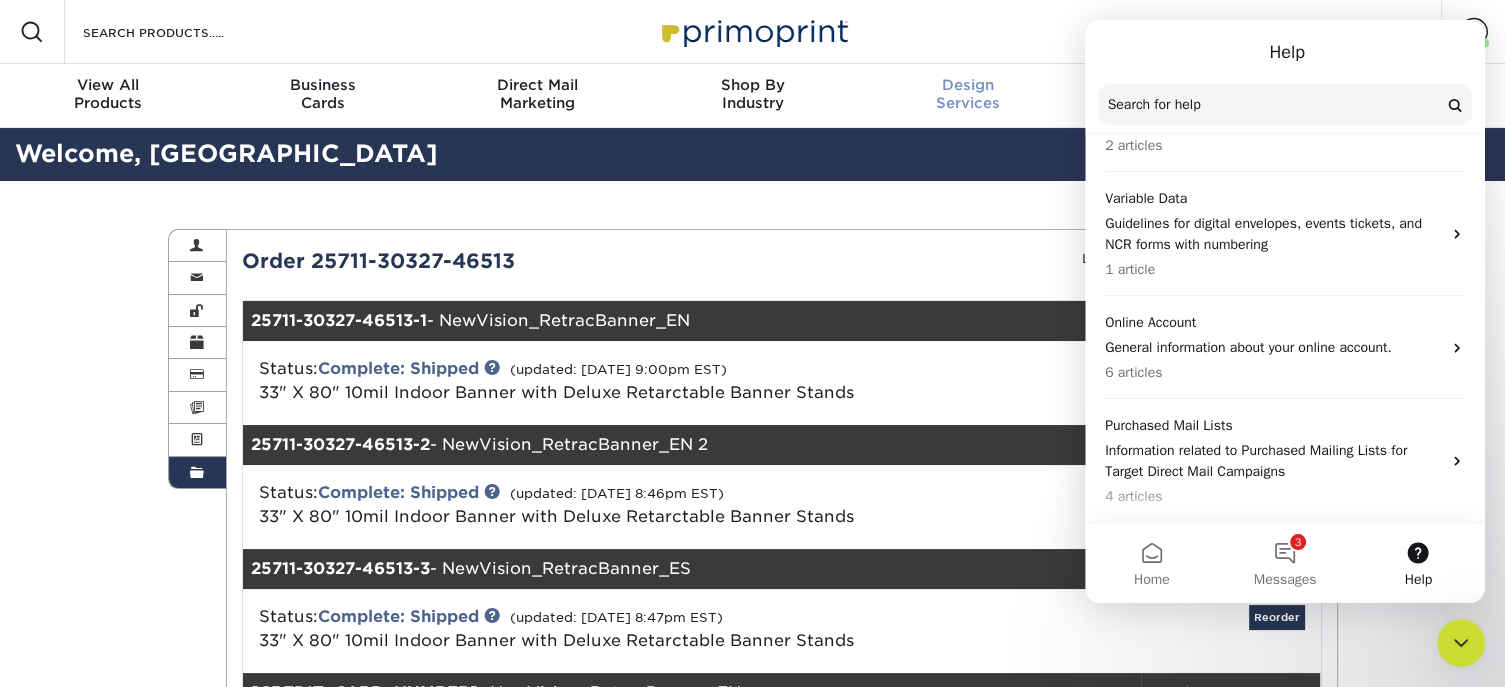 click on "Design" at bounding box center [967, 85] 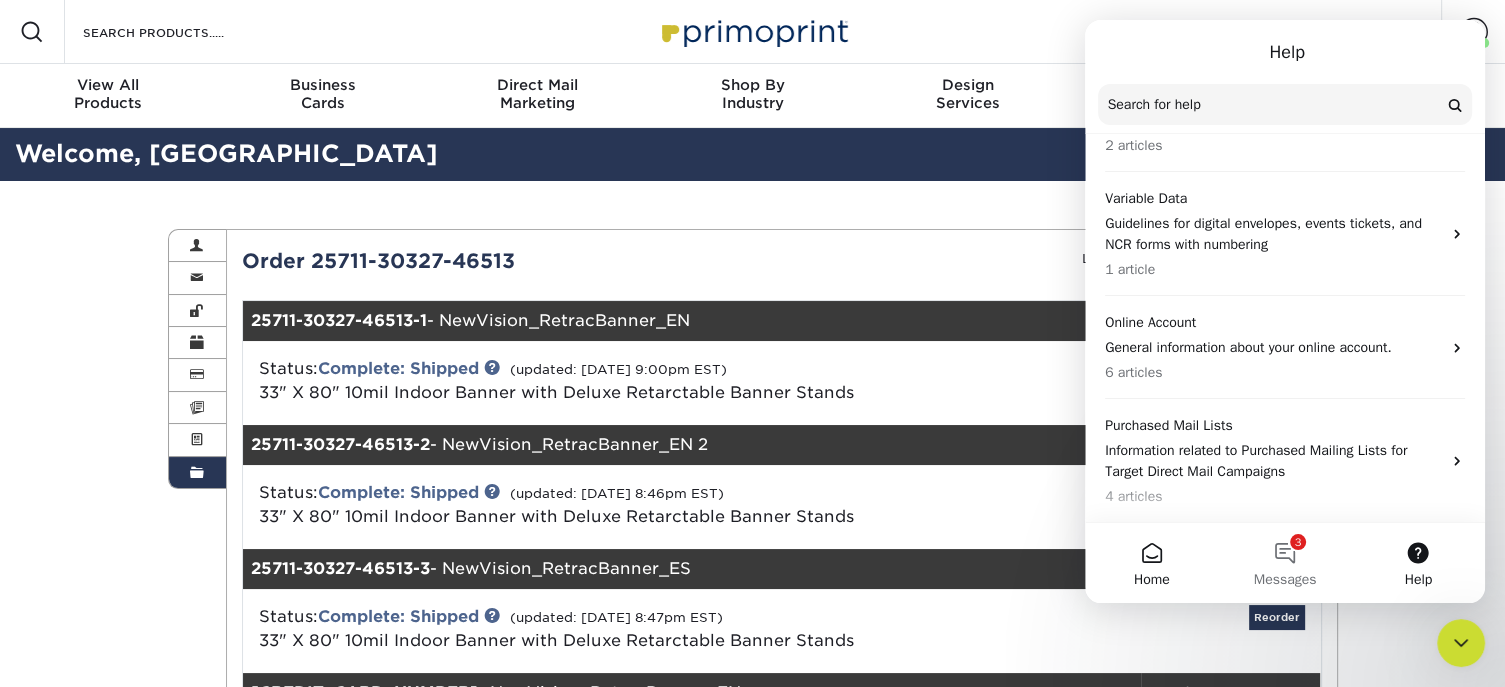 click on "Home" at bounding box center [1151, 563] 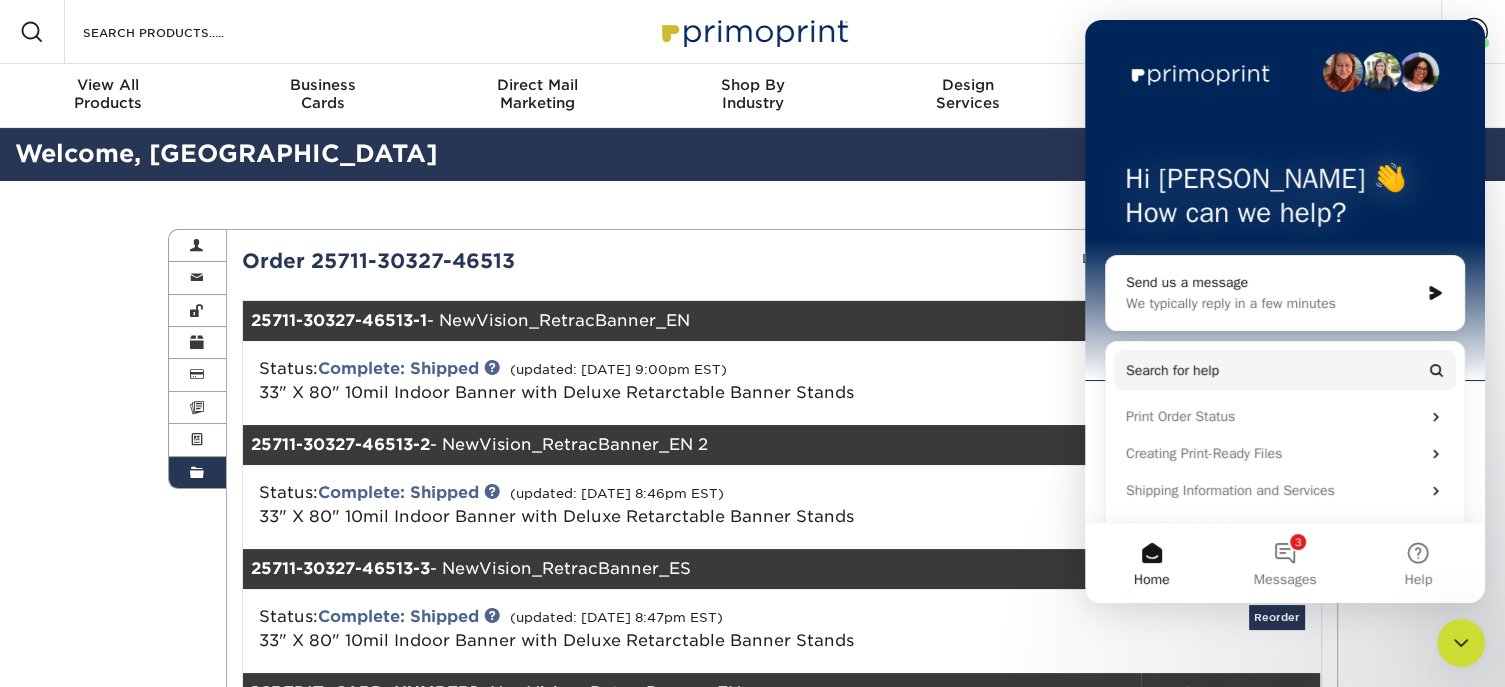 click 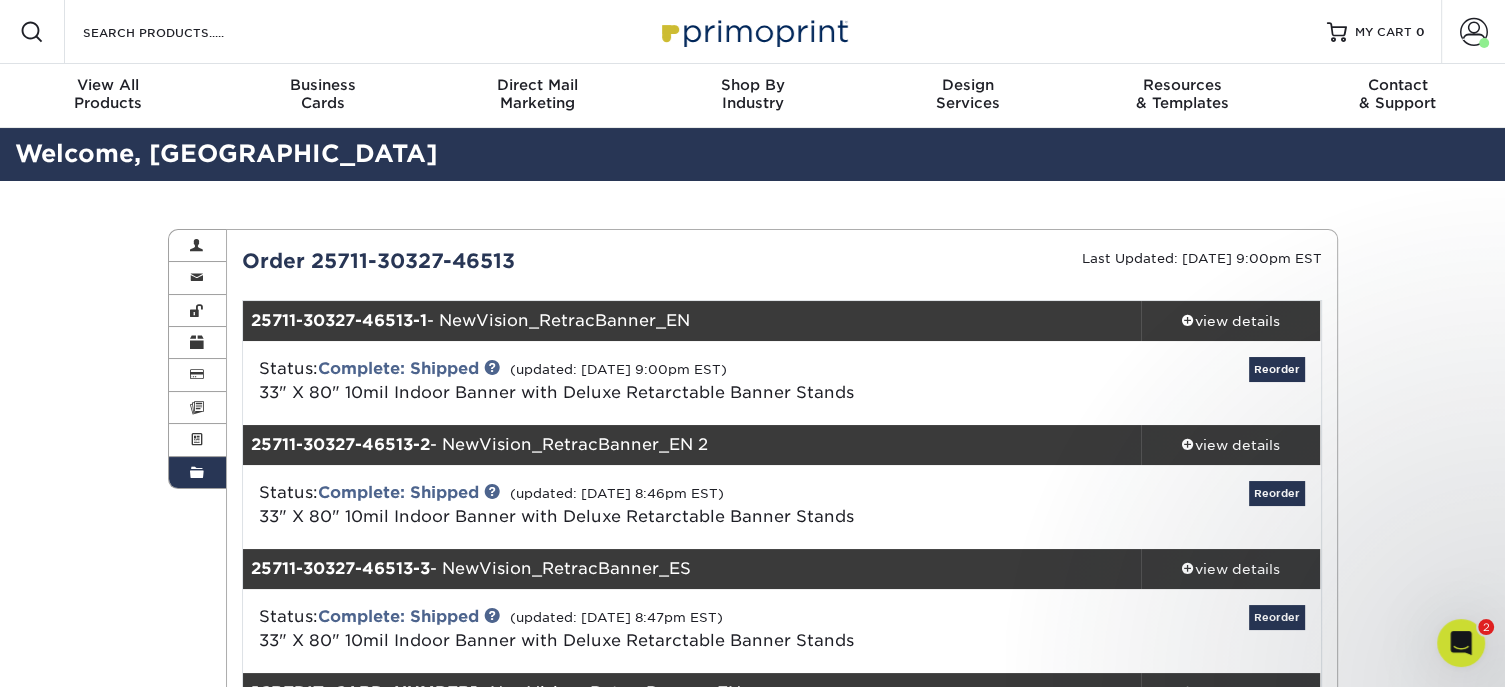 scroll, scrollTop: 0, scrollLeft: 0, axis: both 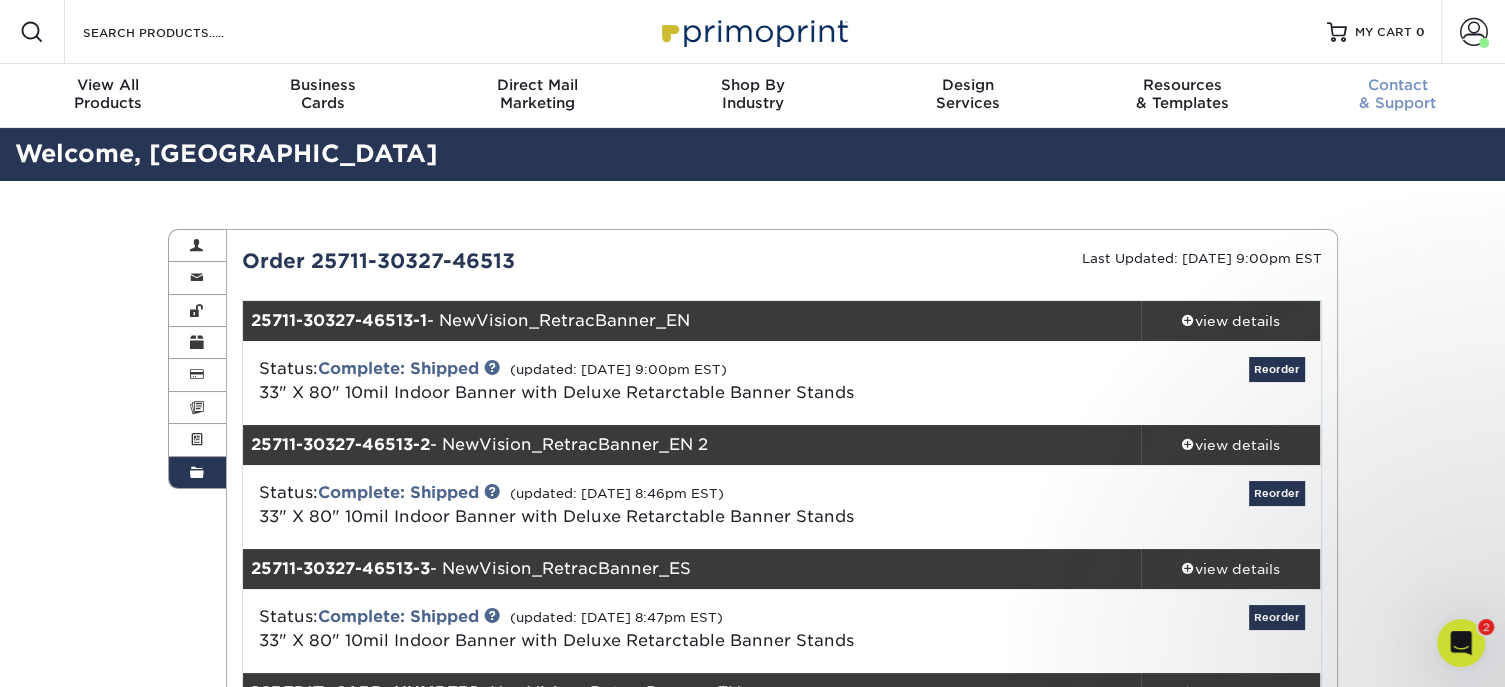 click on "Contact" at bounding box center (1397, 85) 